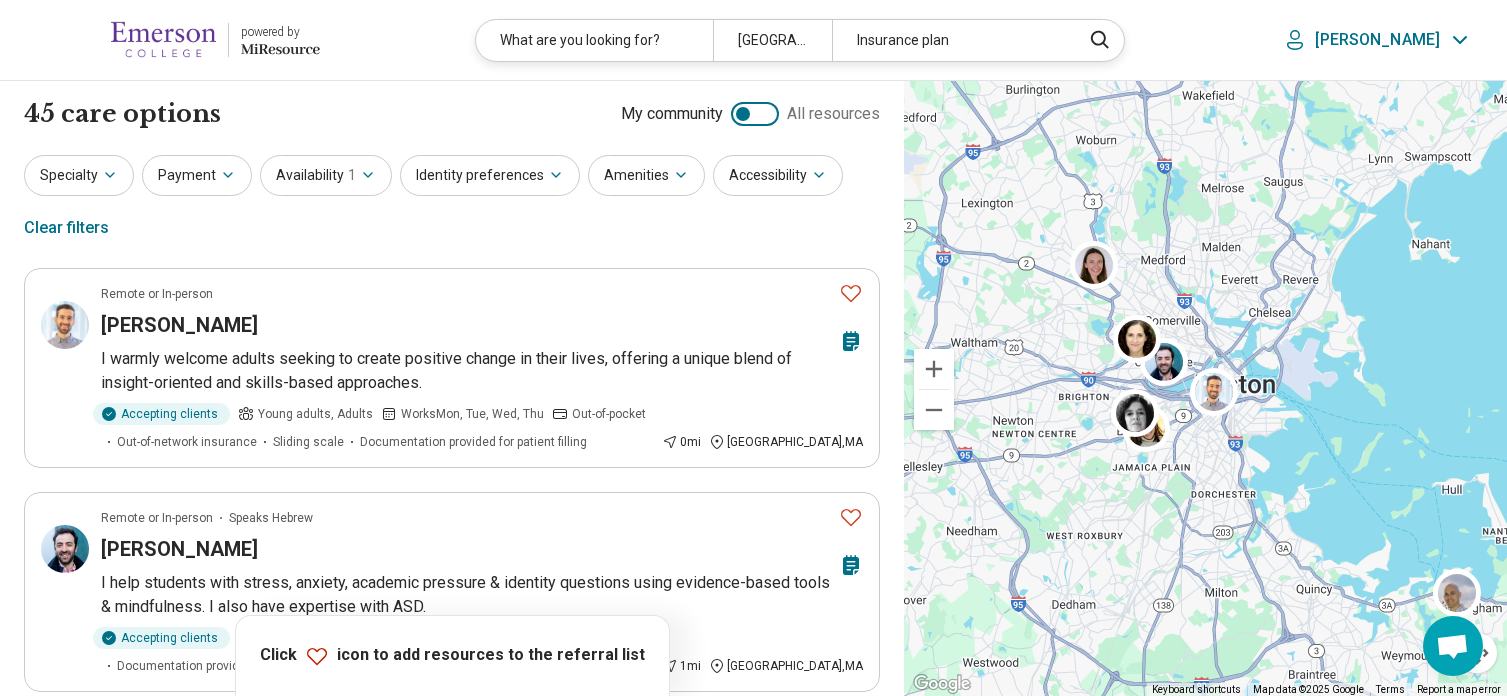 scroll, scrollTop: 0, scrollLeft: 0, axis: both 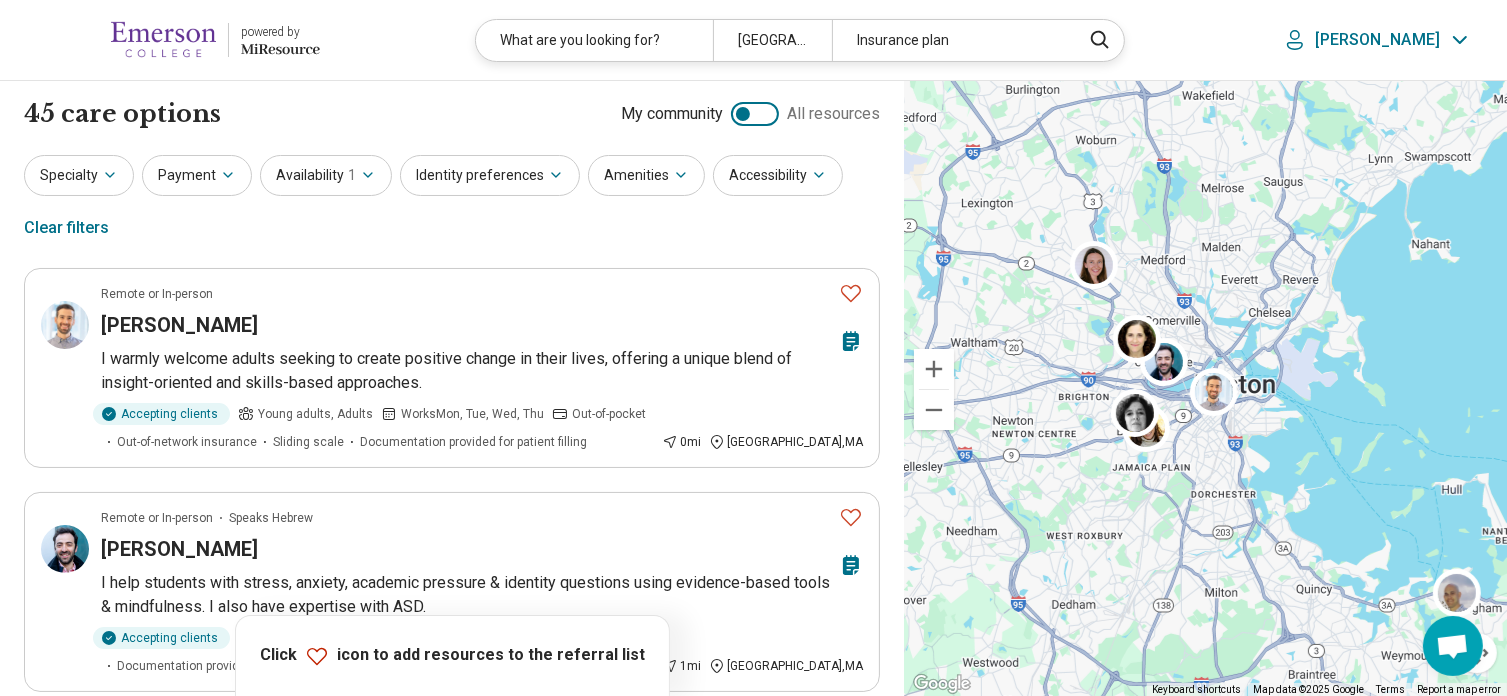 click on "[PERSON_NAME]" at bounding box center (1377, 40) 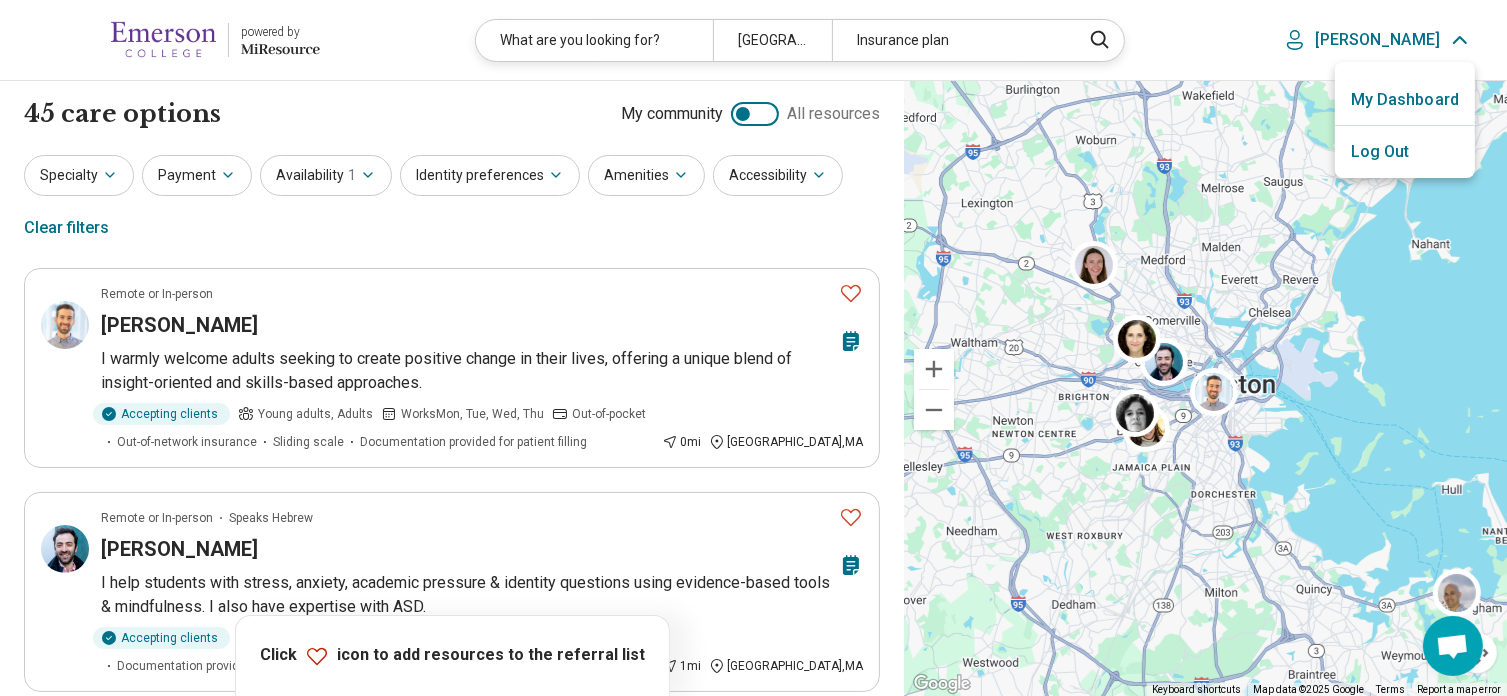 click on "My Dashboard" at bounding box center [1405, 100] 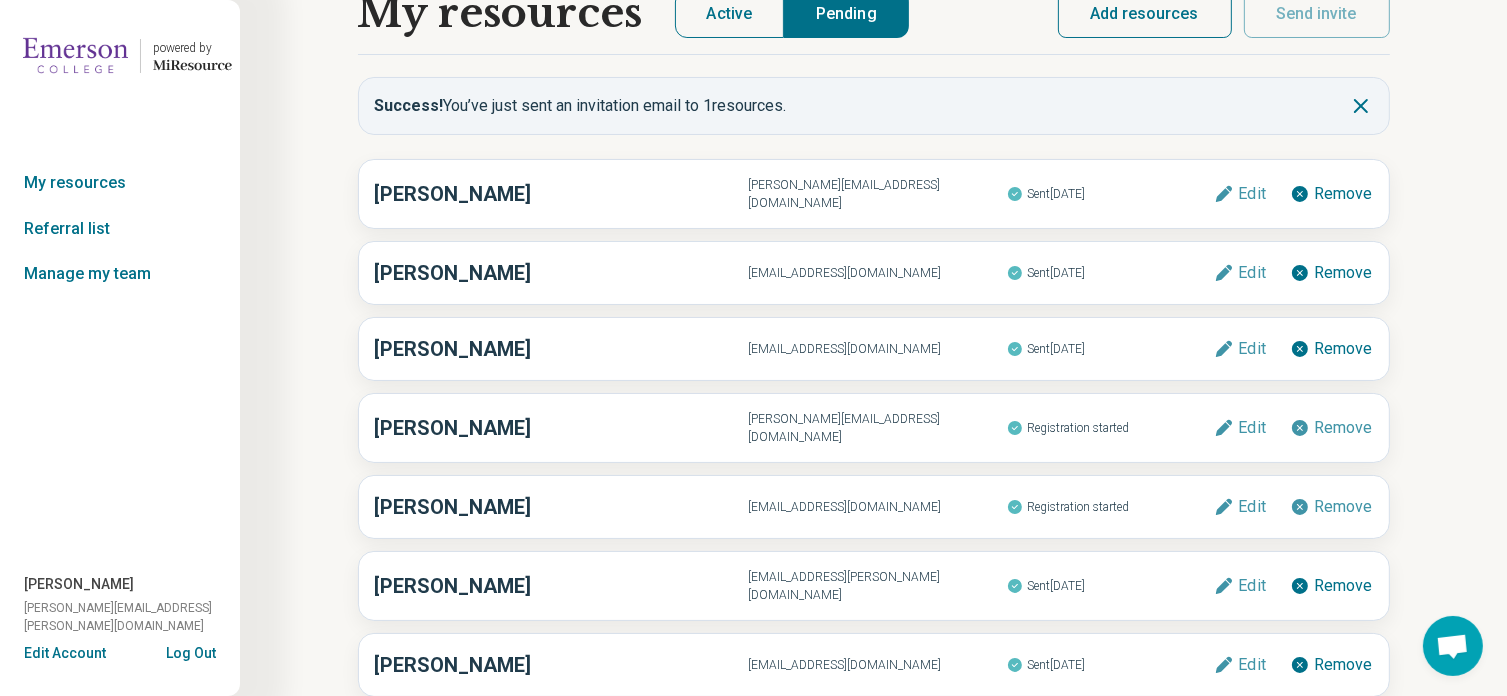 scroll, scrollTop: 185, scrollLeft: 0, axis: vertical 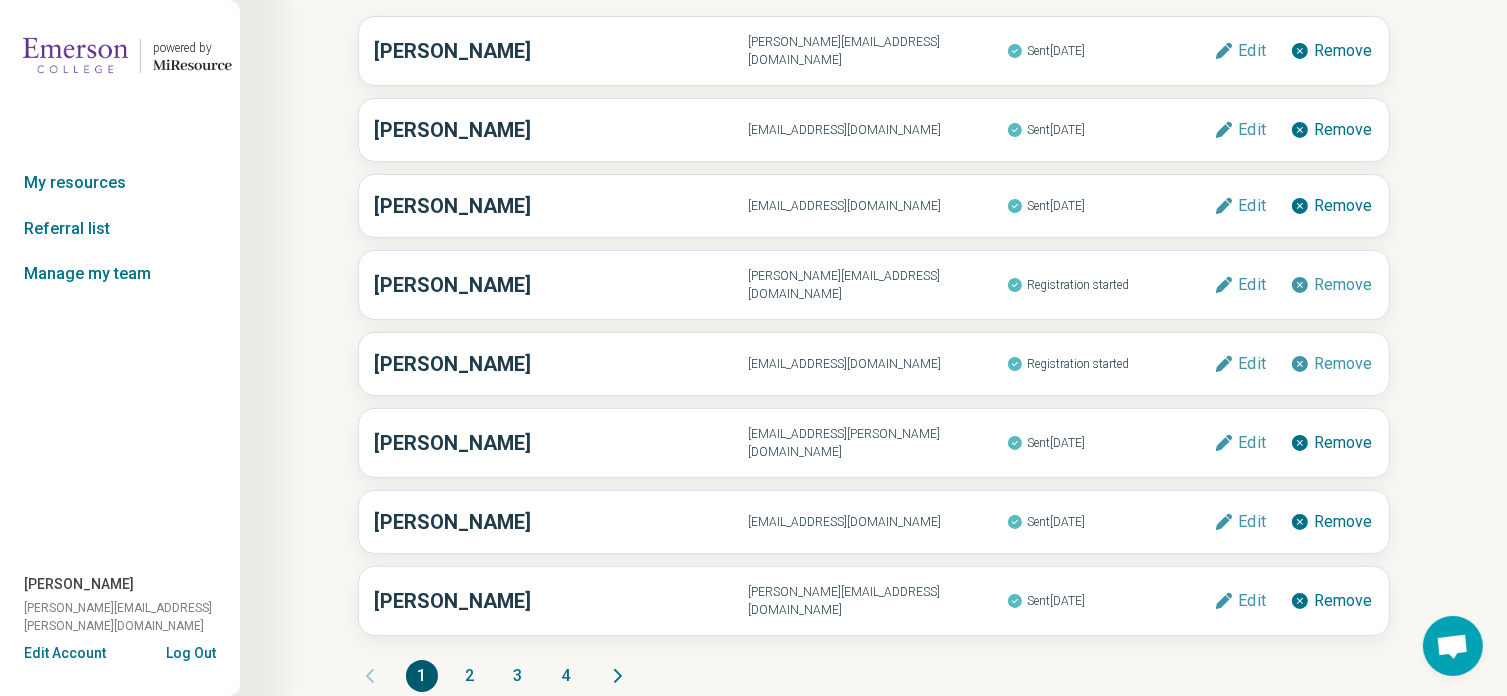 click on "2" at bounding box center [470, 676] 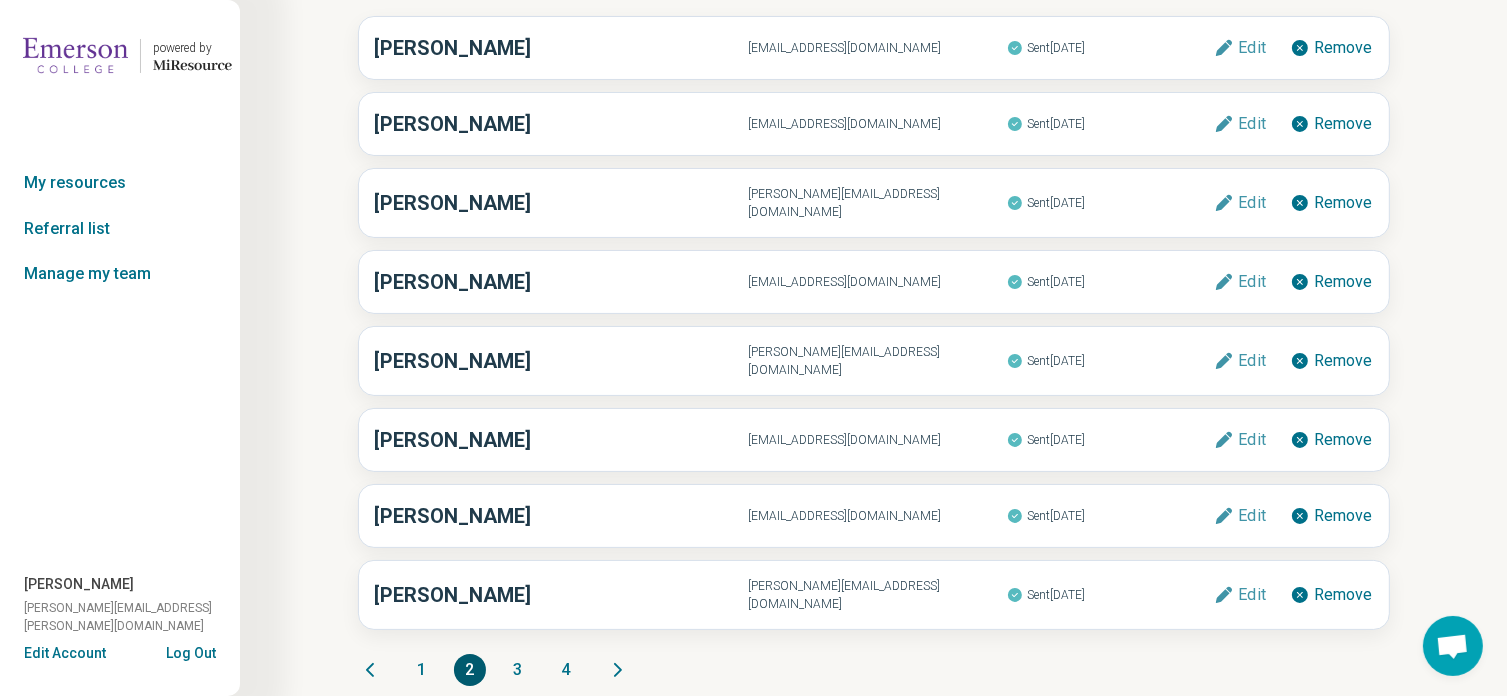 scroll, scrollTop: 172, scrollLeft: 0, axis: vertical 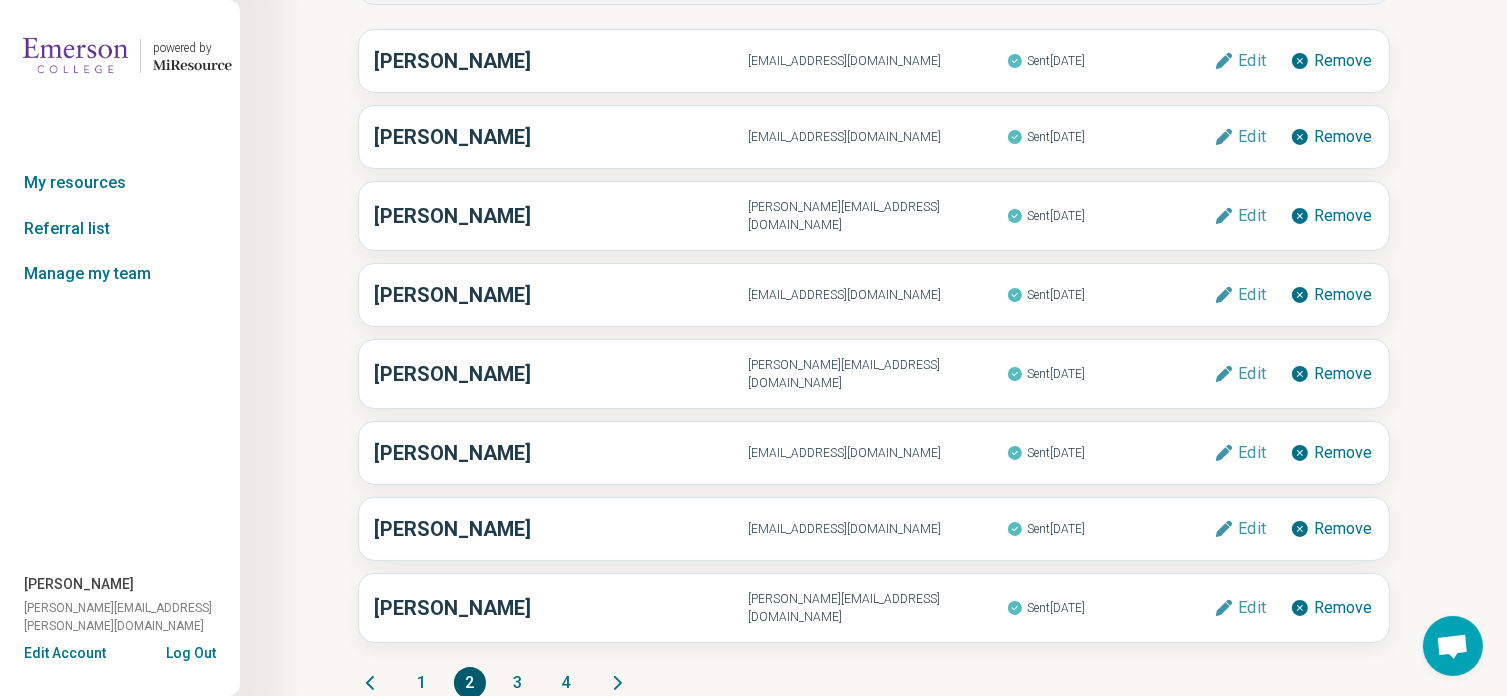 click on "3" at bounding box center [518, 683] 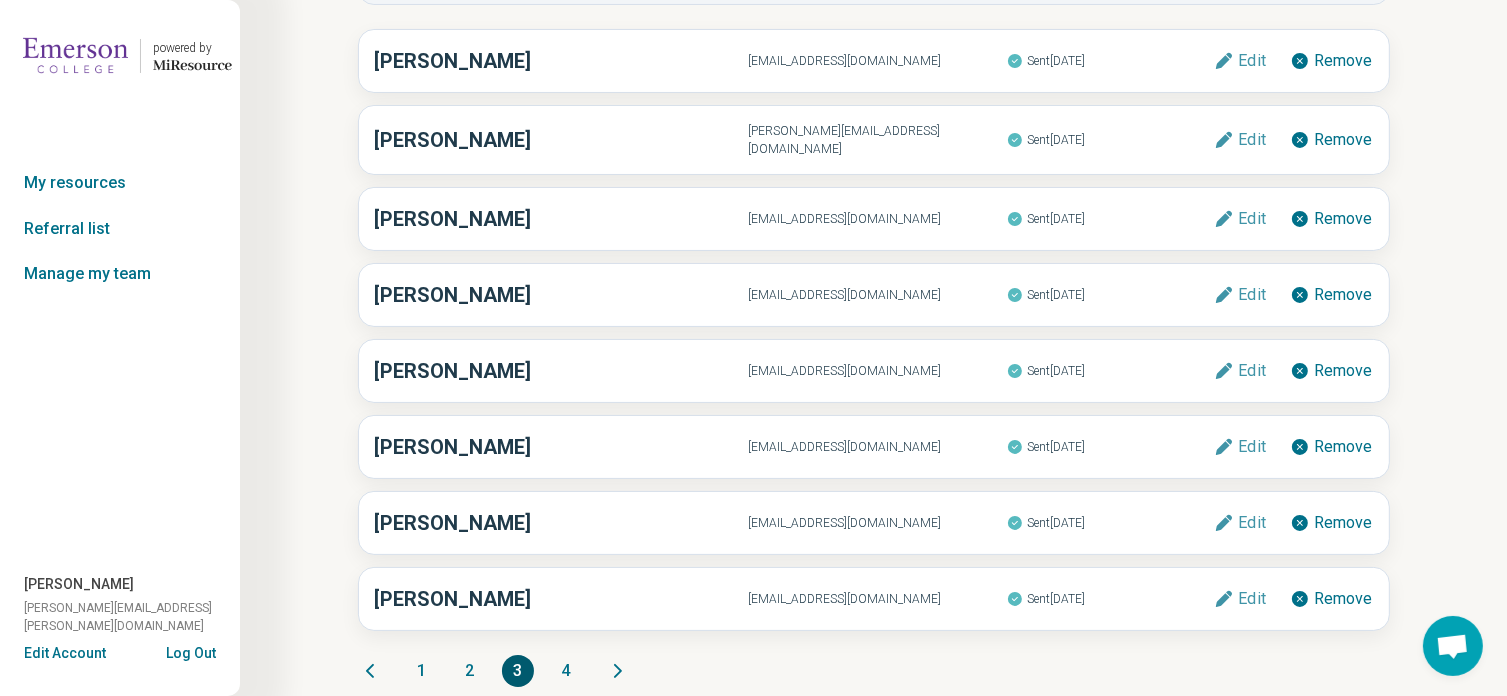 click on "4" at bounding box center (566, 671) 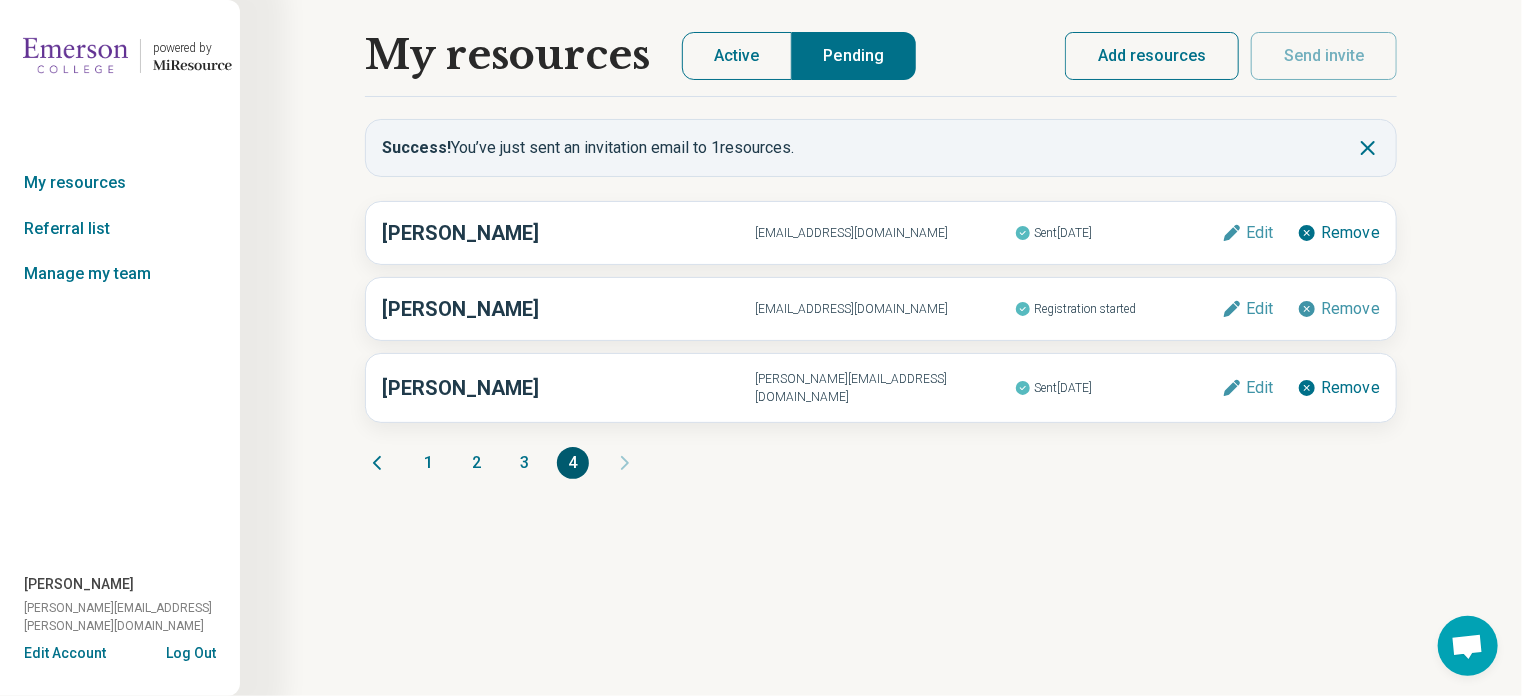 click on "1" at bounding box center [429, 463] 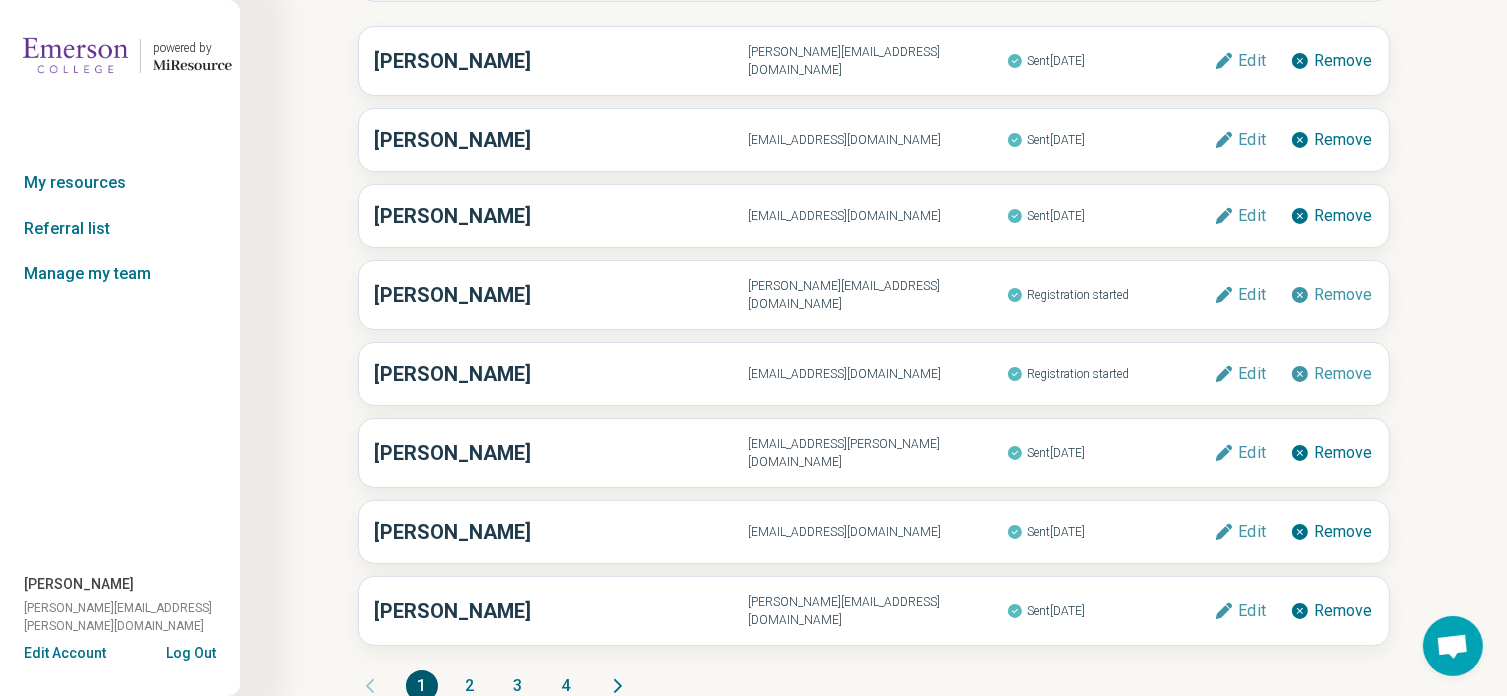 scroll, scrollTop: 0, scrollLeft: 0, axis: both 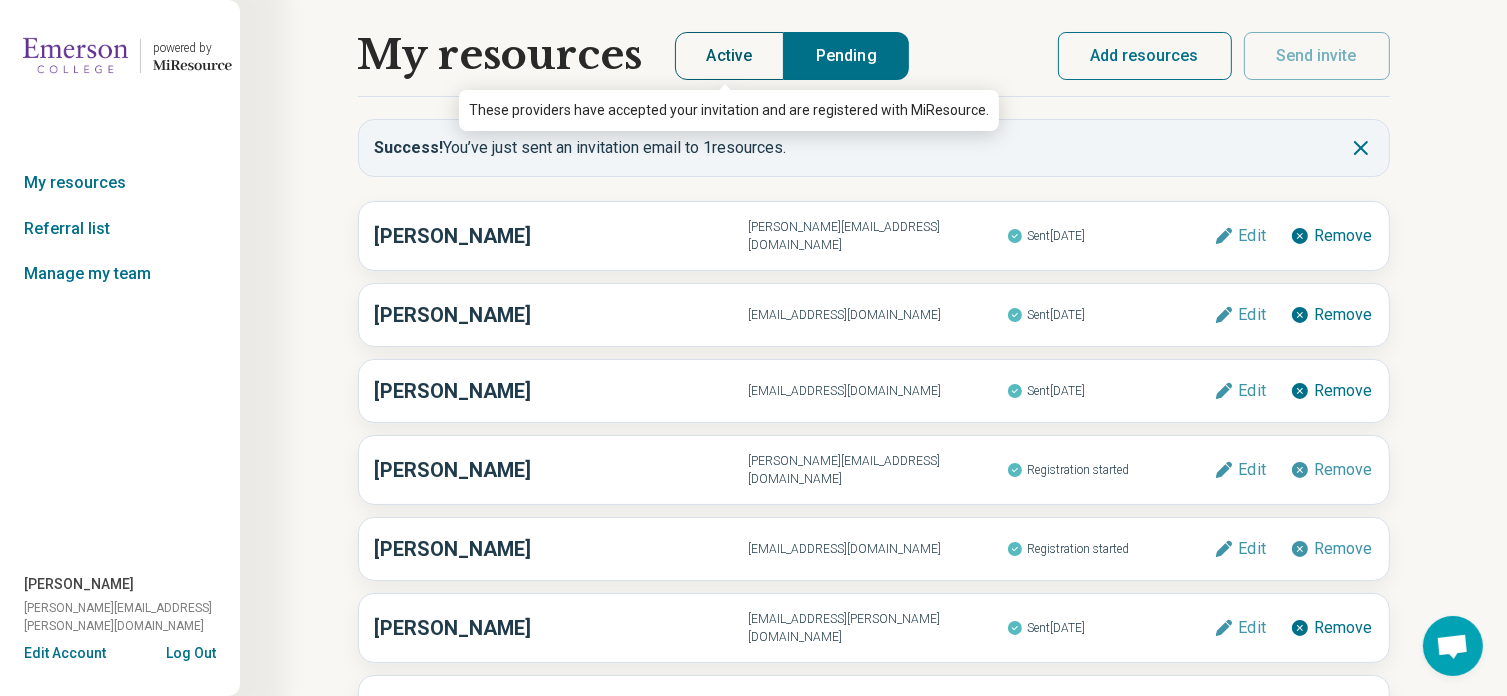 click on "Active" at bounding box center [730, 56] 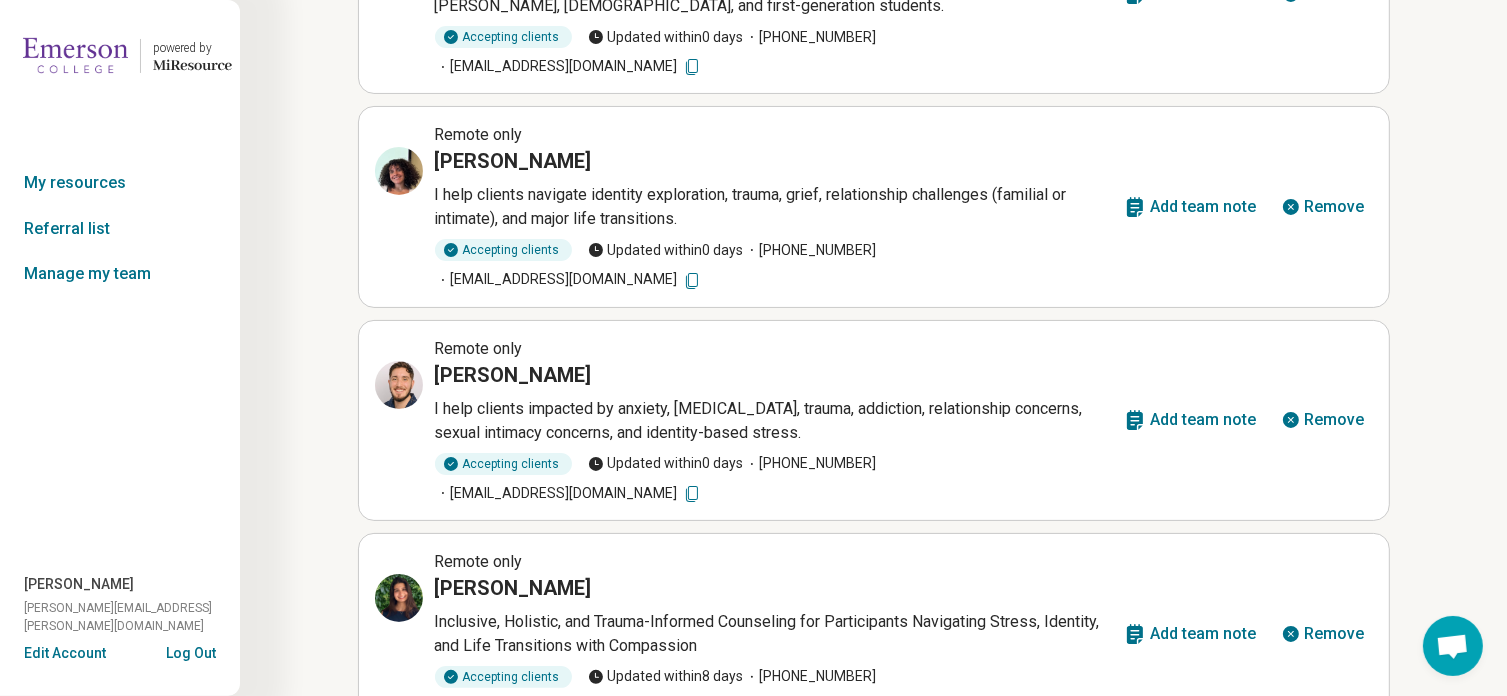 scroll, scrollTop: 0, scrollLeft: 0, axis: both 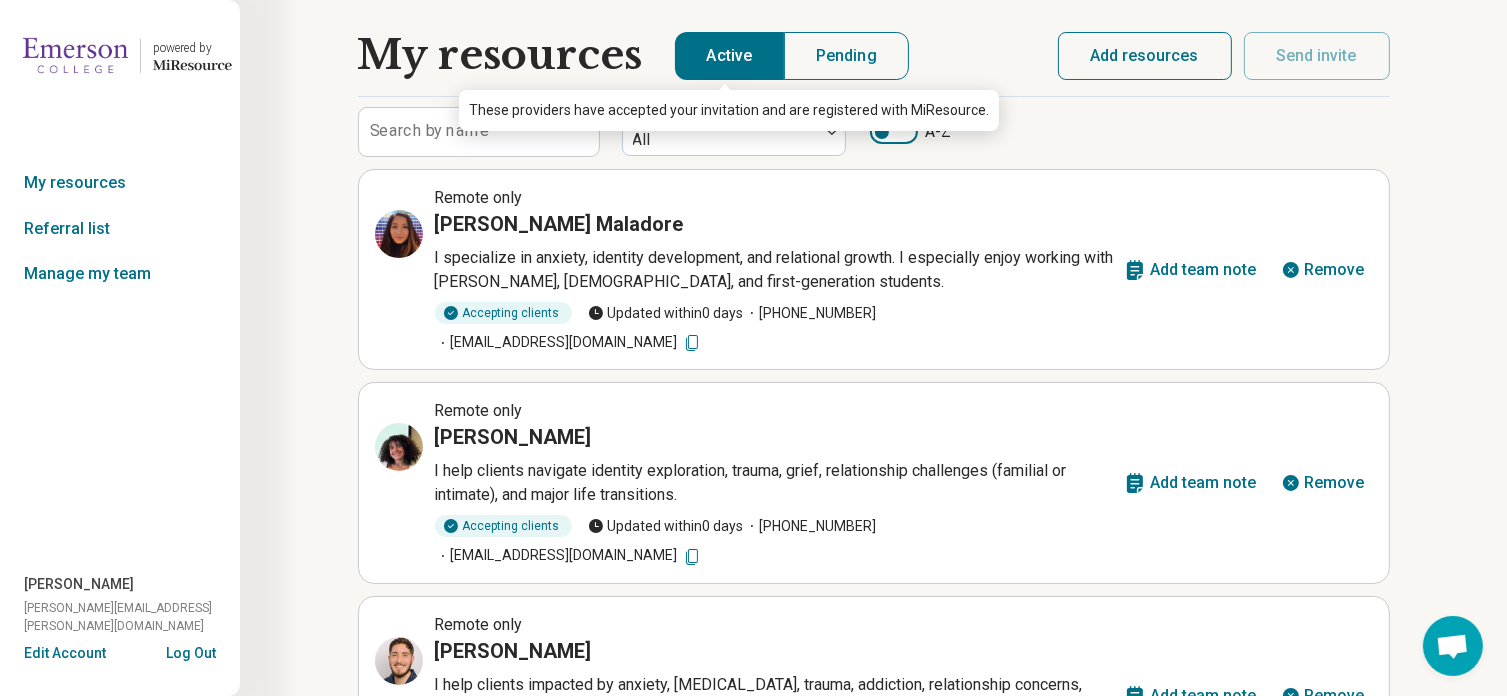 click on "My resources Active These providers have accepted your invitation and are registered with MiResource. Pending Search by name Filter by All A-Z Remote only Malina Banavong Maladore I specialize in anxiety, identity development, and relational growth. I especially enjoy working with BIPOC, LGBTQIA+, and first-generation students. Accepting clients Updated within  0 days (781) 630-5139 referrals.intersect@gmail.com Add team note Remove Remote only Athena Charles I help clients navigate identity exploration, trauma, grief, relationship challenges (familial or intimate), and major life transitions. Accepting clients Updated within  0 days (781) 630-5139 referrals.intersect@gmail.com Add team note Remove Remote only Elliot Silveria I help clients impacted by anxiety, depression, trauma, addiction, relationship concerns, sexual intimacy concerns, and identity-based stress. Accepting clients Updated within  0 days (781) 630-5139 referrals.intersect@gmail.com Add team note Remove Remote only Ricki Kalayci 8 days 1 2 3" at bounding box center [873, 975] 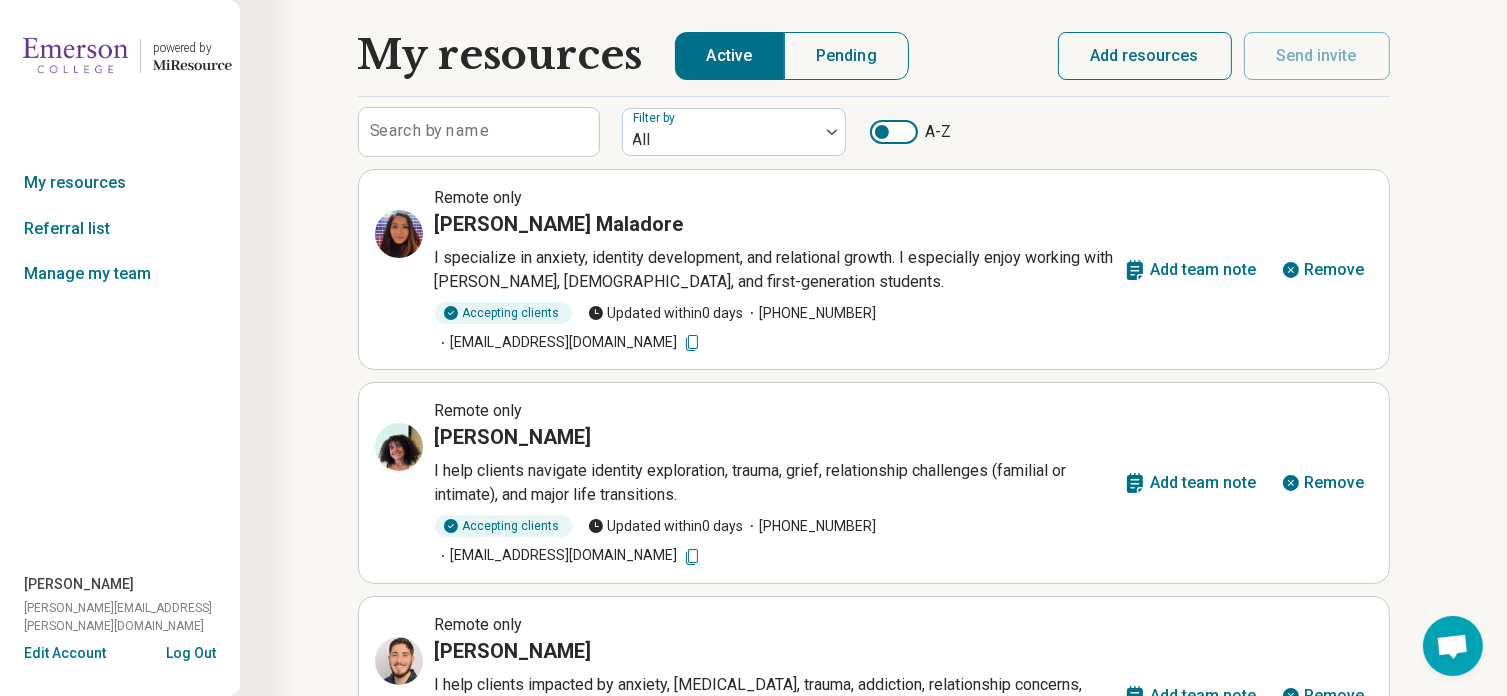 click at bounding box center (75, 56) 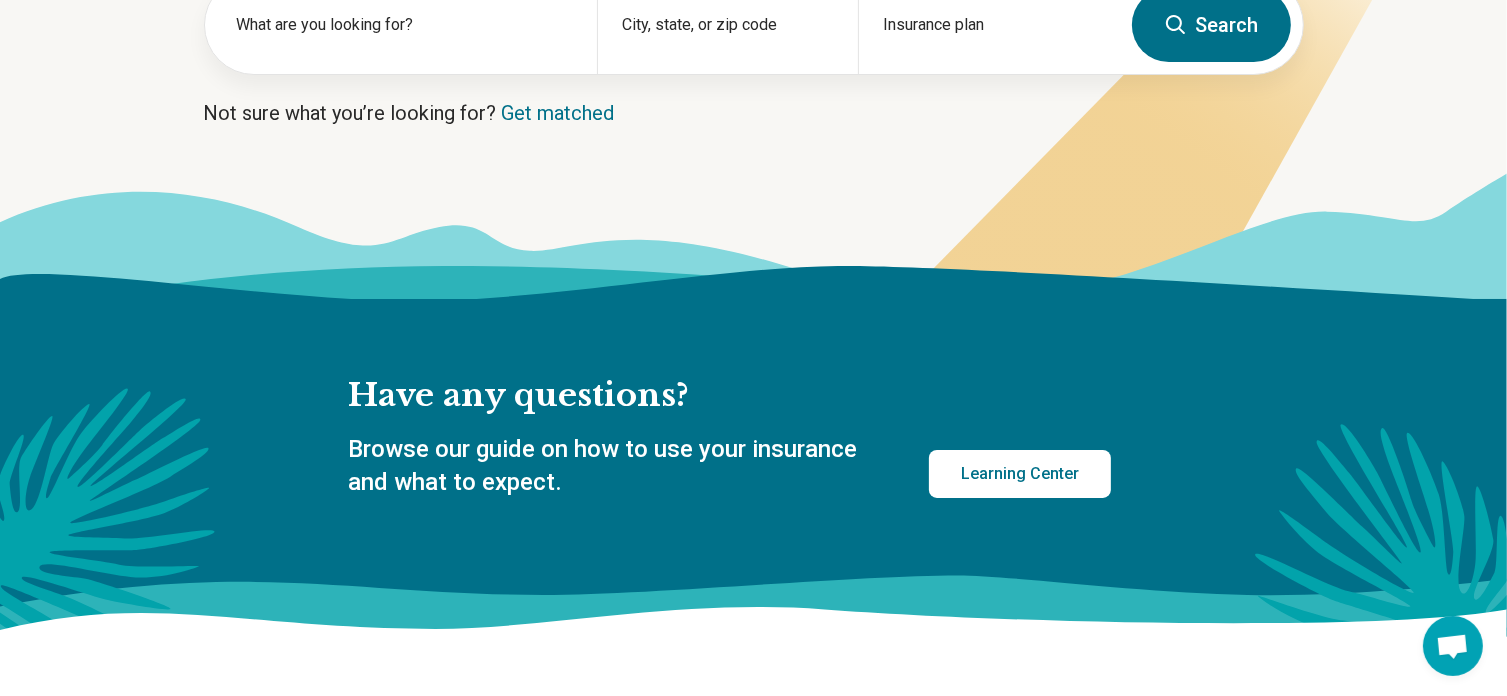 scroll, scrollTop: 360, scrollLeft: 0, axis: vertical 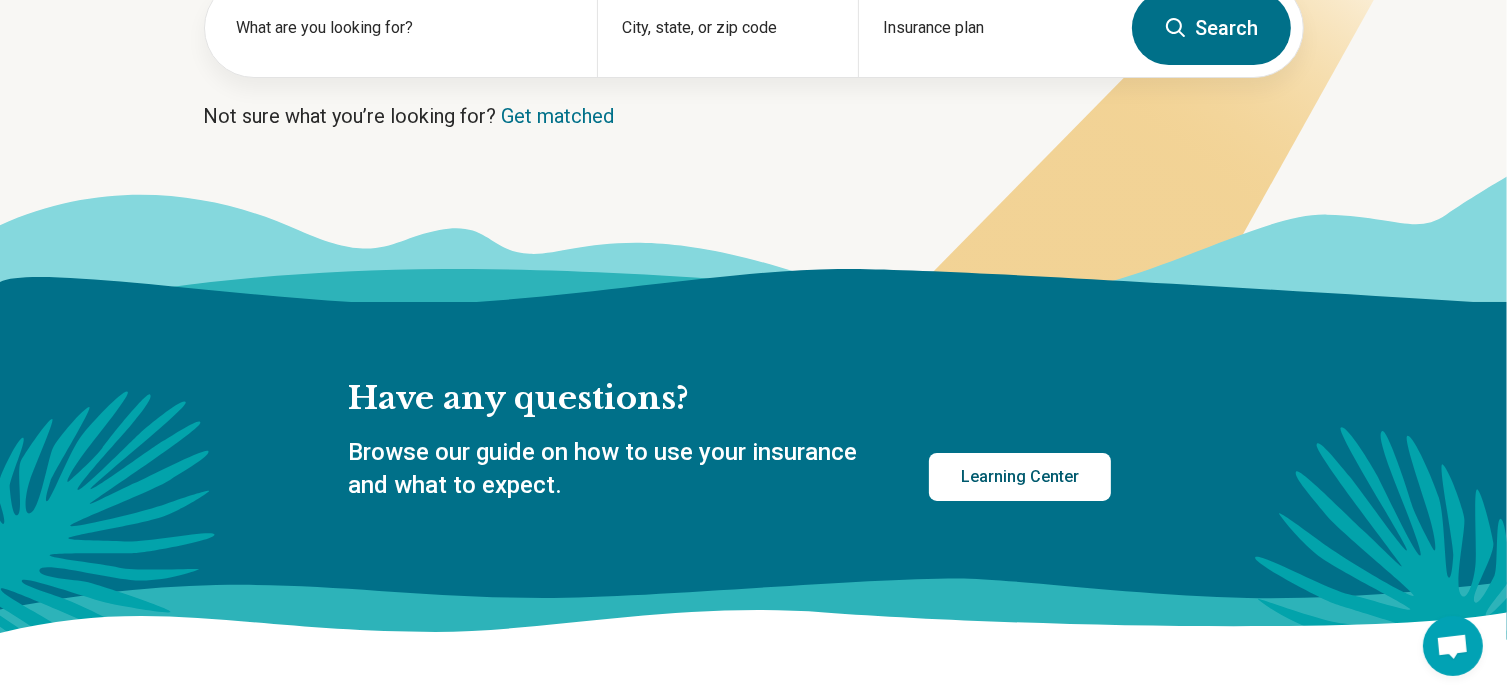 click on "Learning Center" at bounding box center [1020, 477] 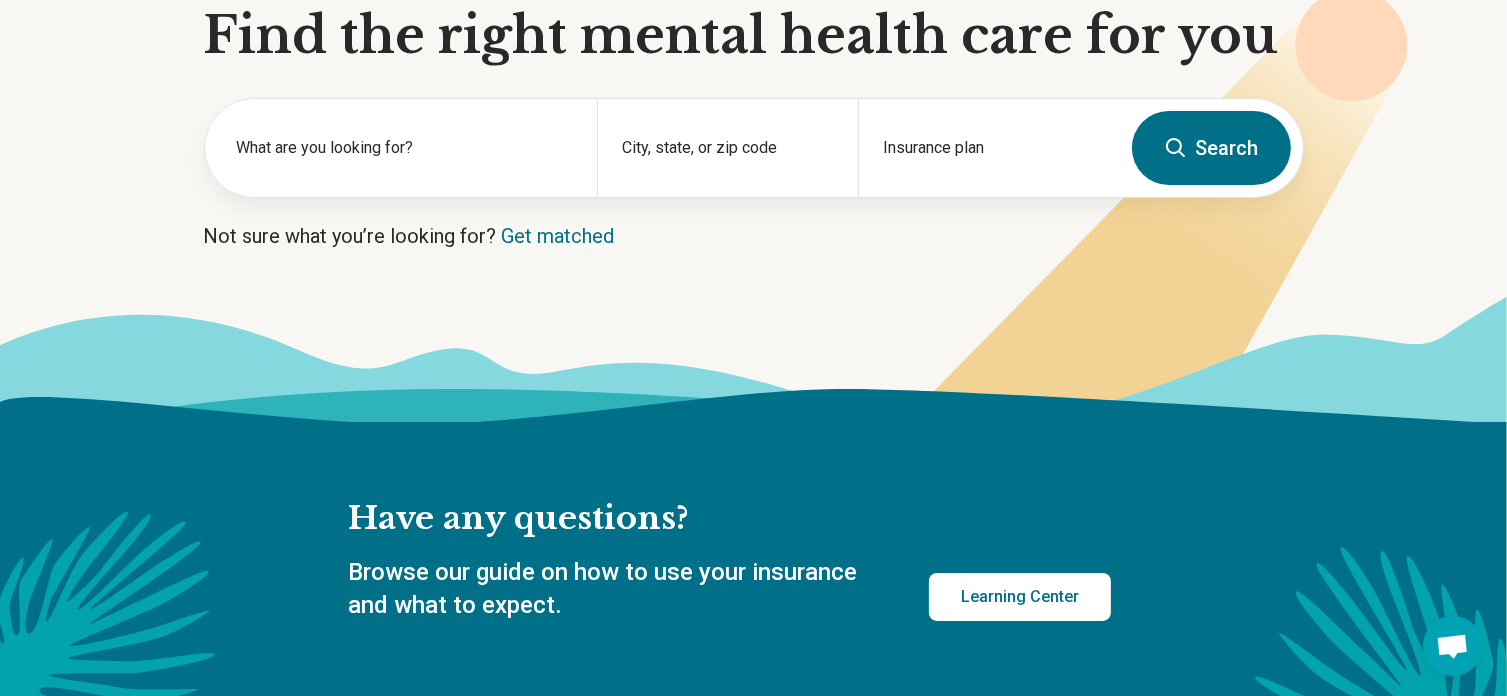 scroll, scrollTop: 240, scrollLeft: 0, axis: vertical 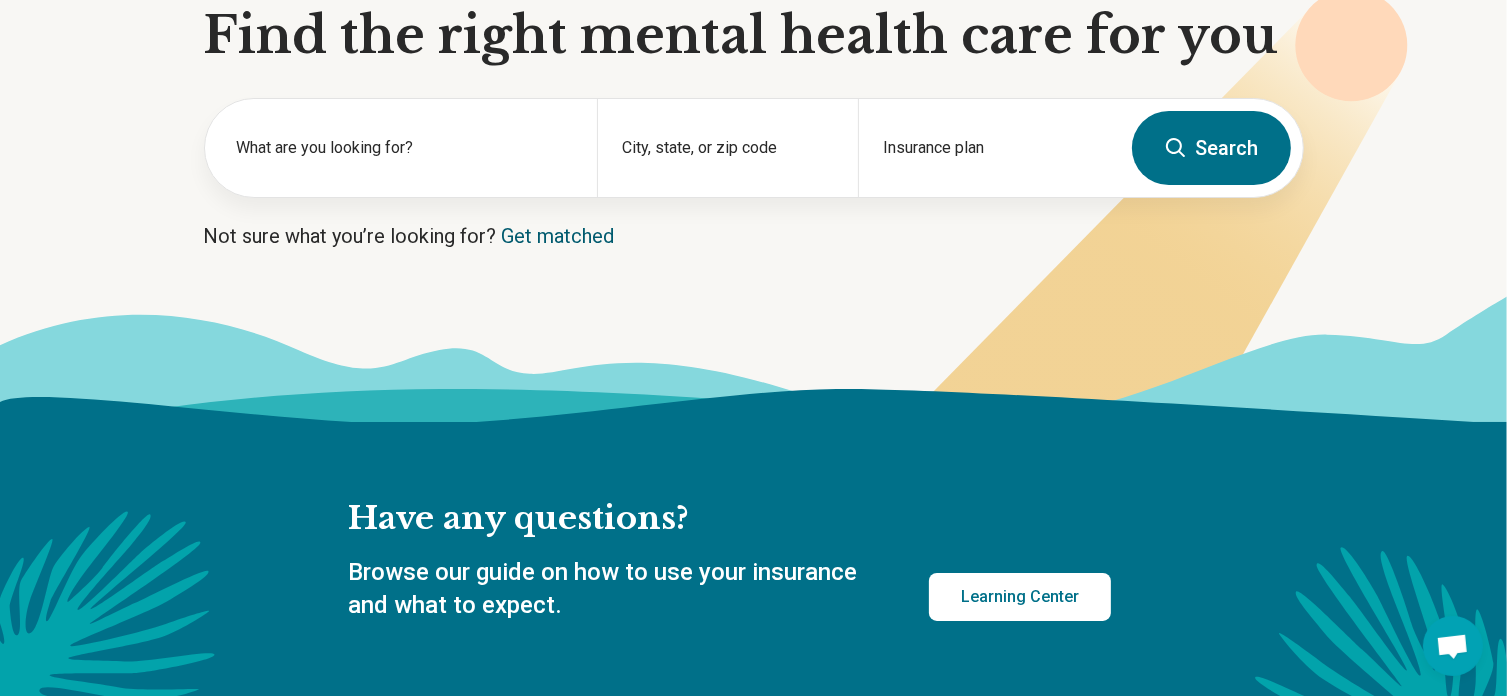 click on "Get matched" at bounding box center (558, 236) 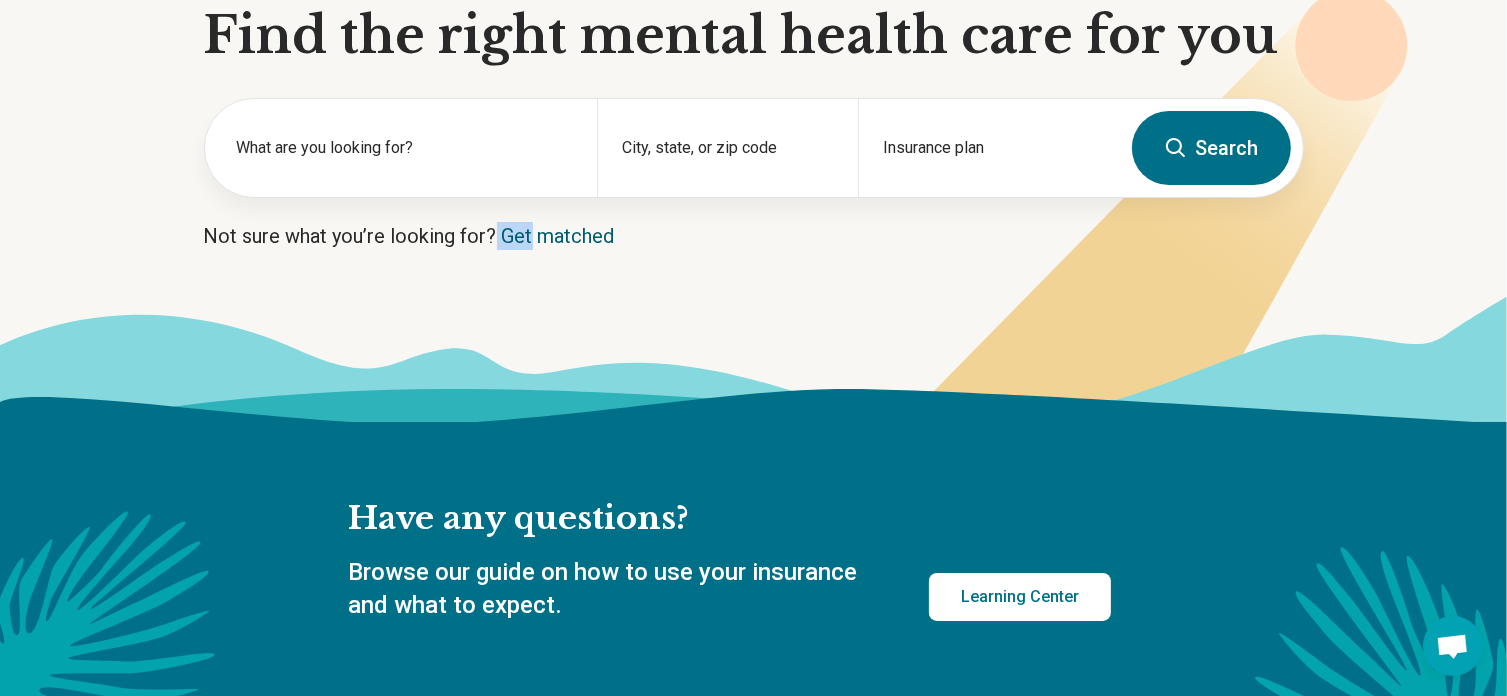 drag, startPoint x: 492, startPoint y: 234, endPoint x: 530, endPoint y: 232, distance: 38.052597 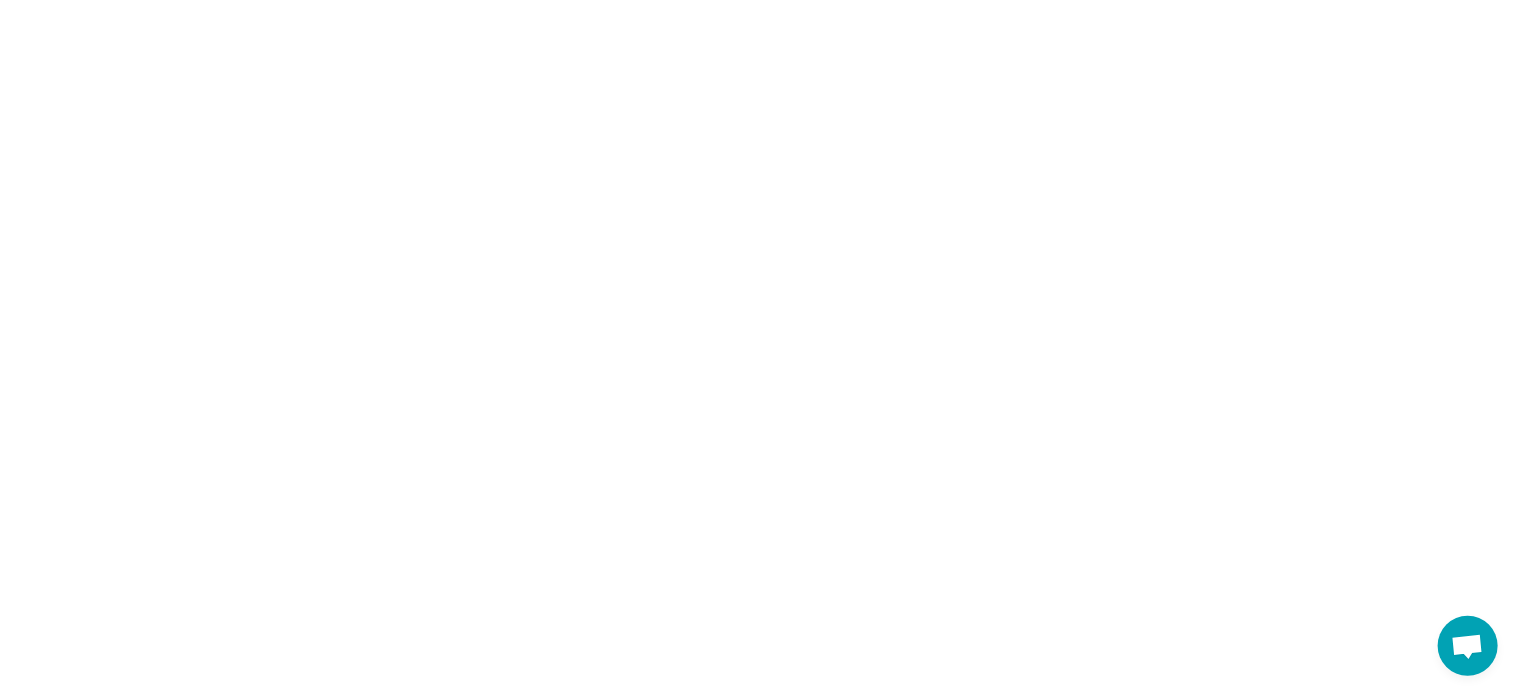click on "*" at bounding box center [761, 0] 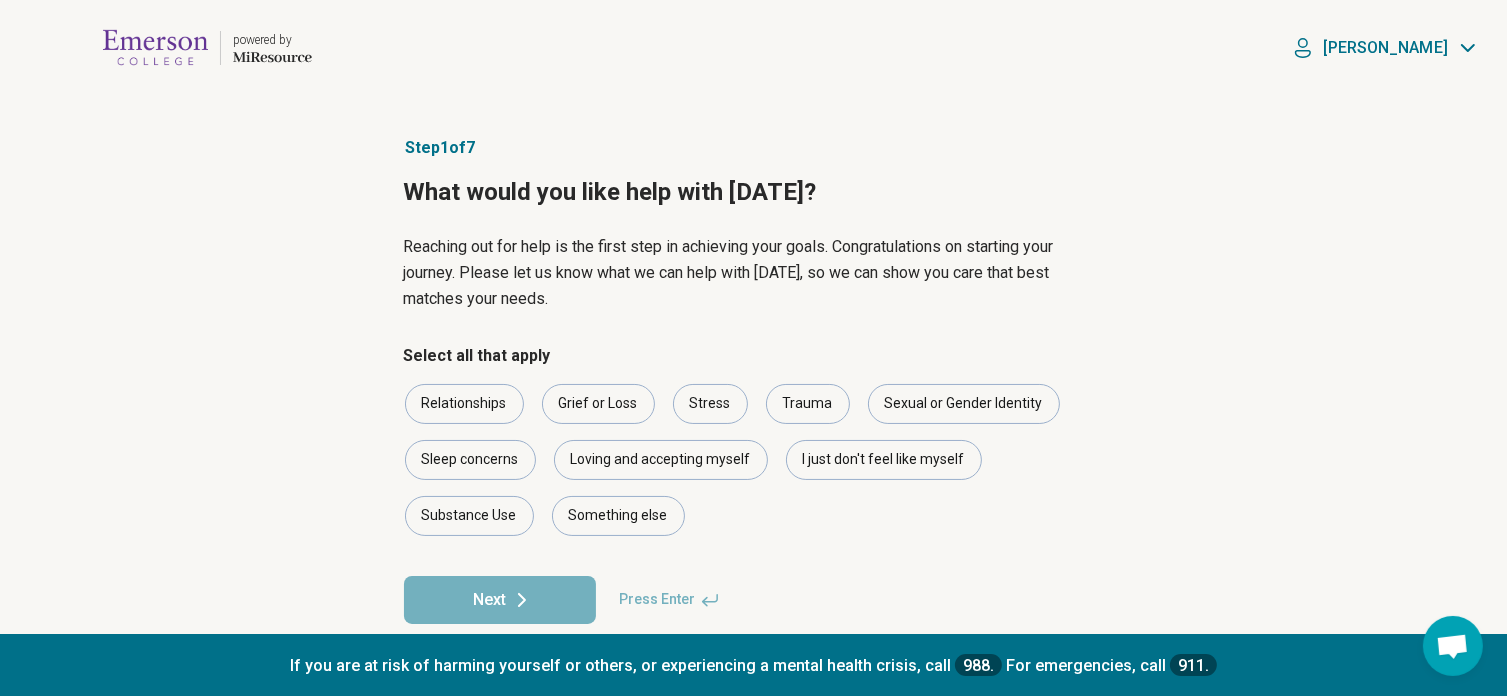 scroll, scrollTop: 30, scrollLeft: 0, axis: vertical 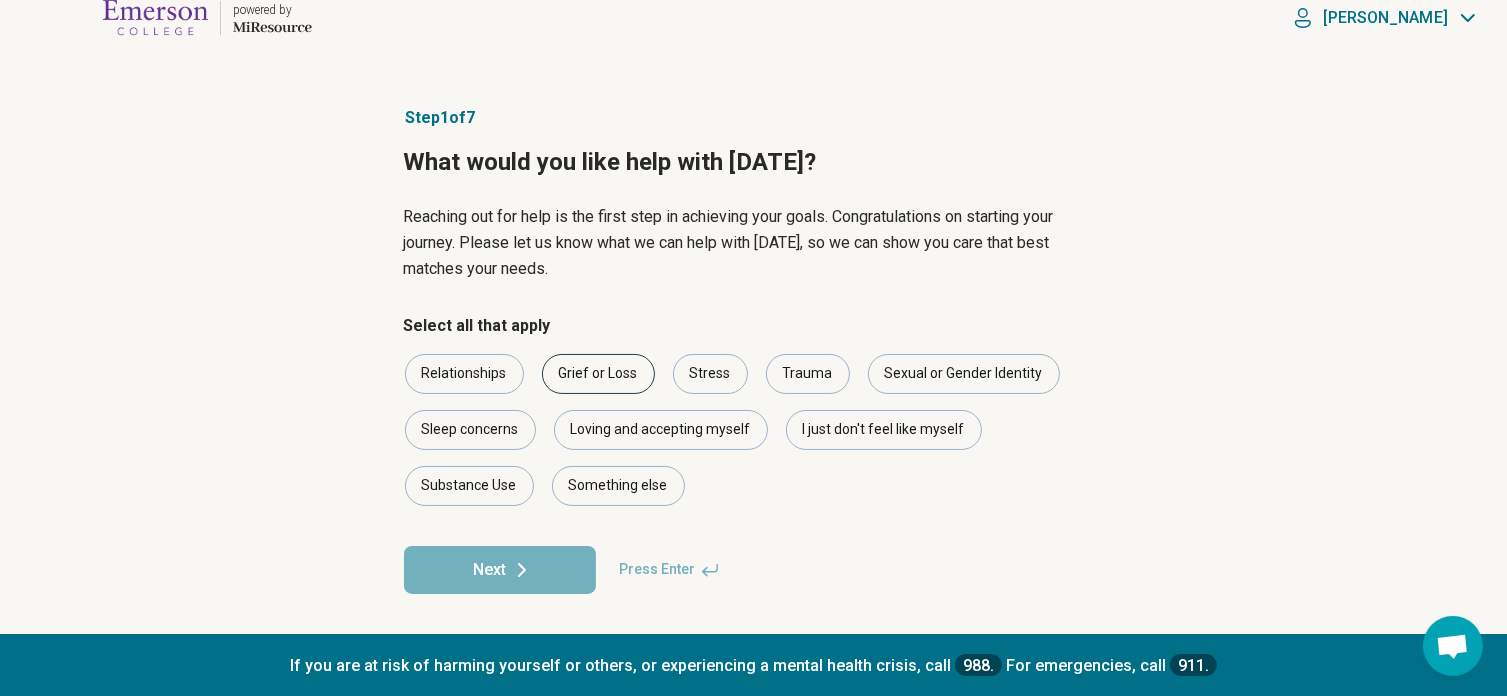 click on "Grief or Loss" at bounding box center [598, 374] 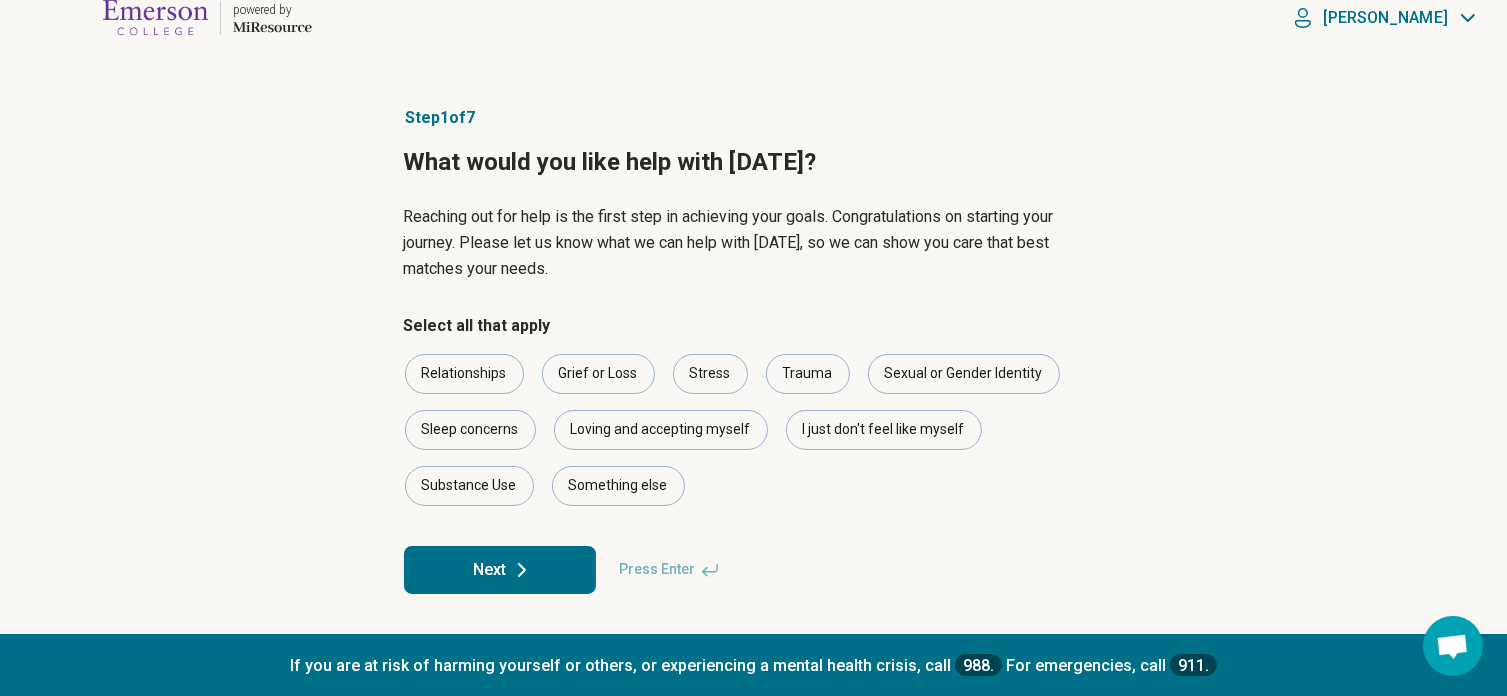 click on "Next" at bounding box center (500, 570) 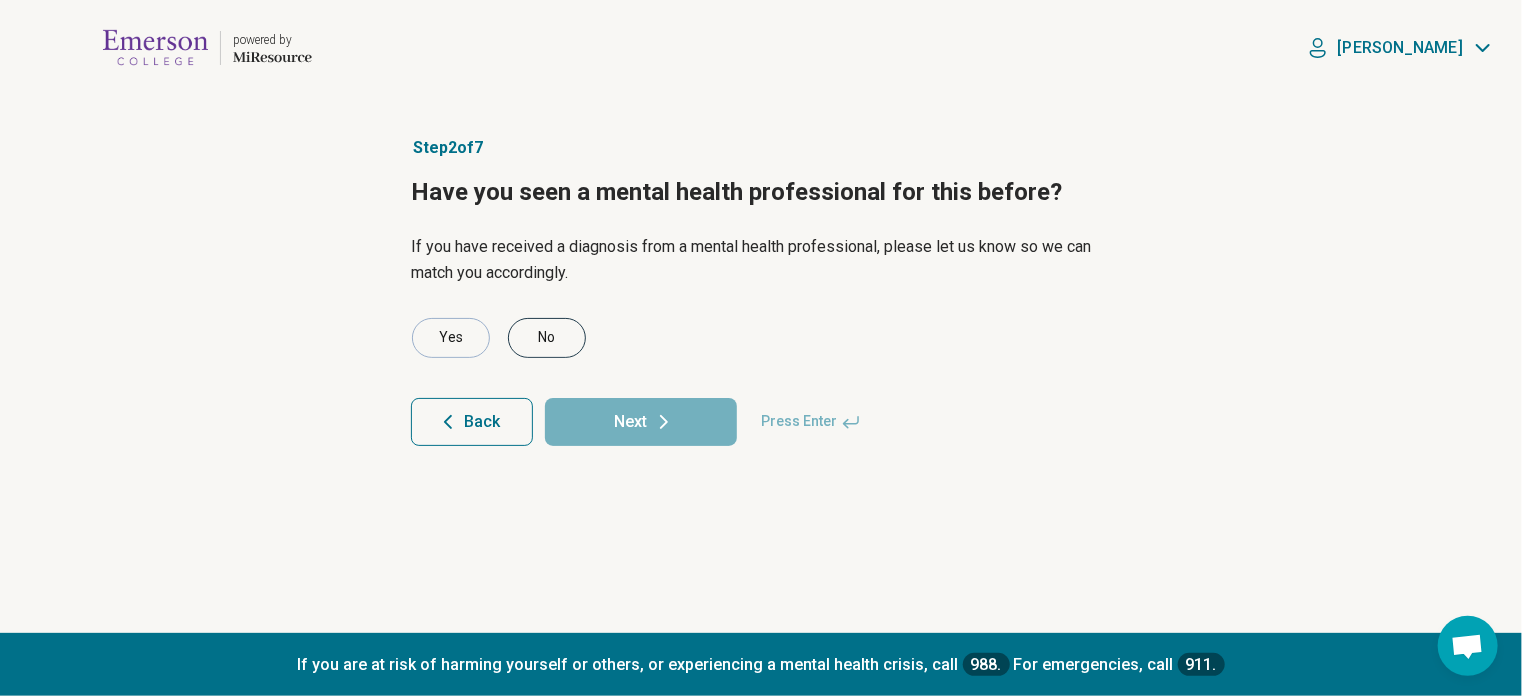click on "No" at bounding box center [547, 338] 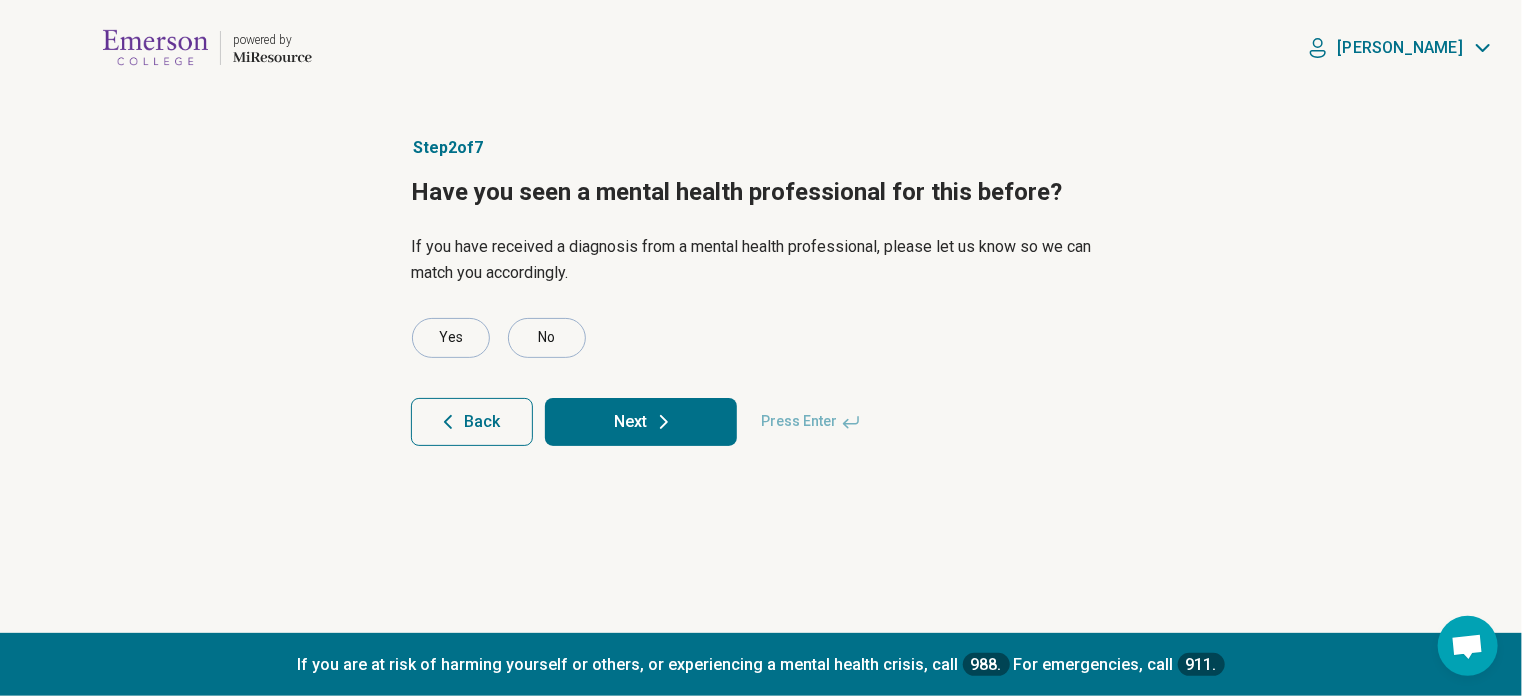 click on "Next" at bounding box center [641, 422] 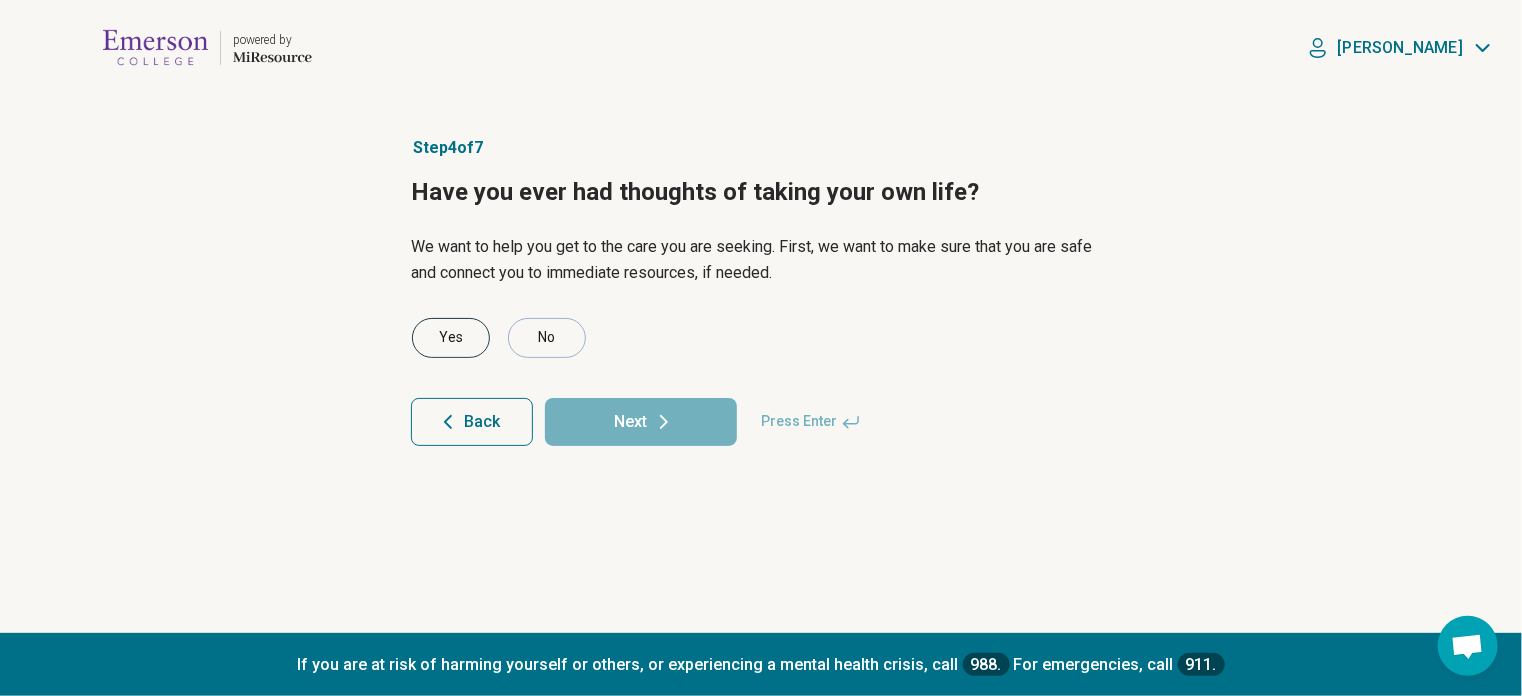 click on "Yes" at bounding box center [451, 338] 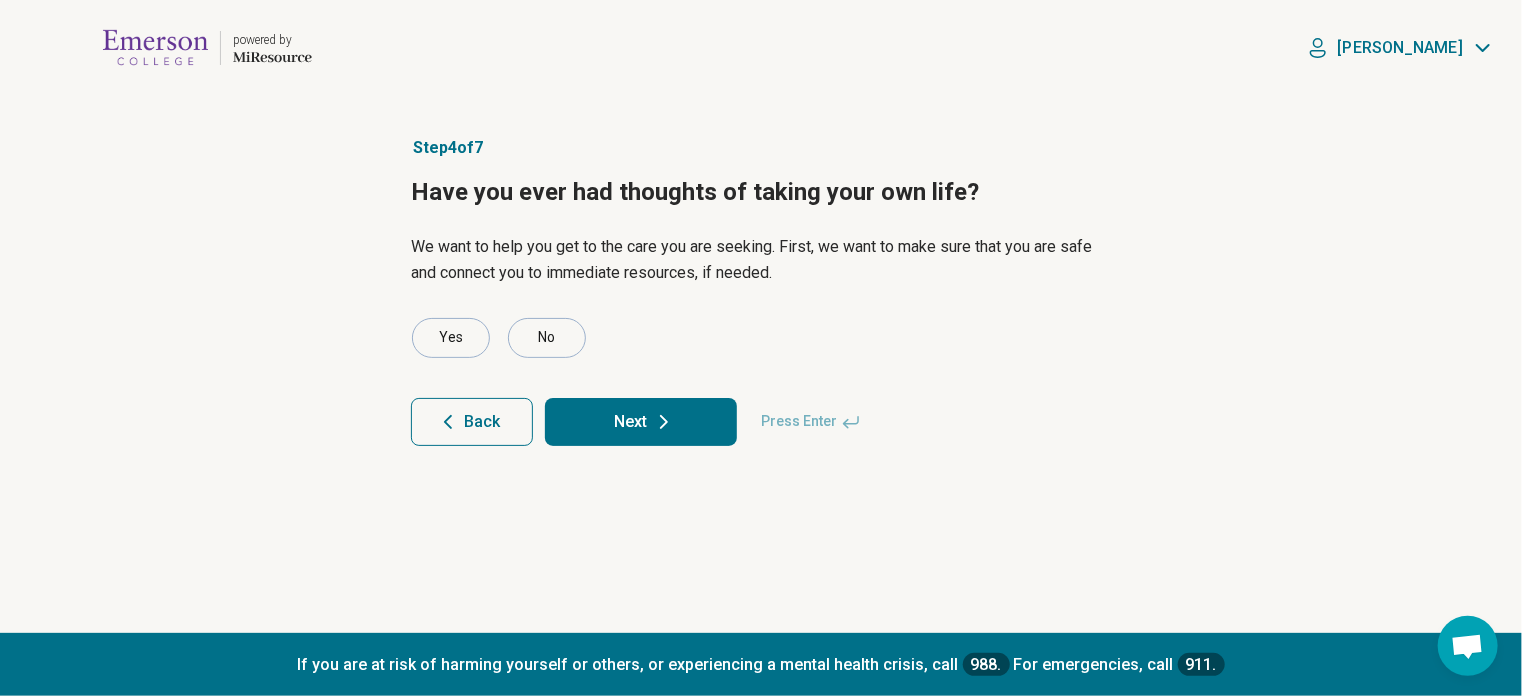 click on "Next" at bounding box center [641, 422] 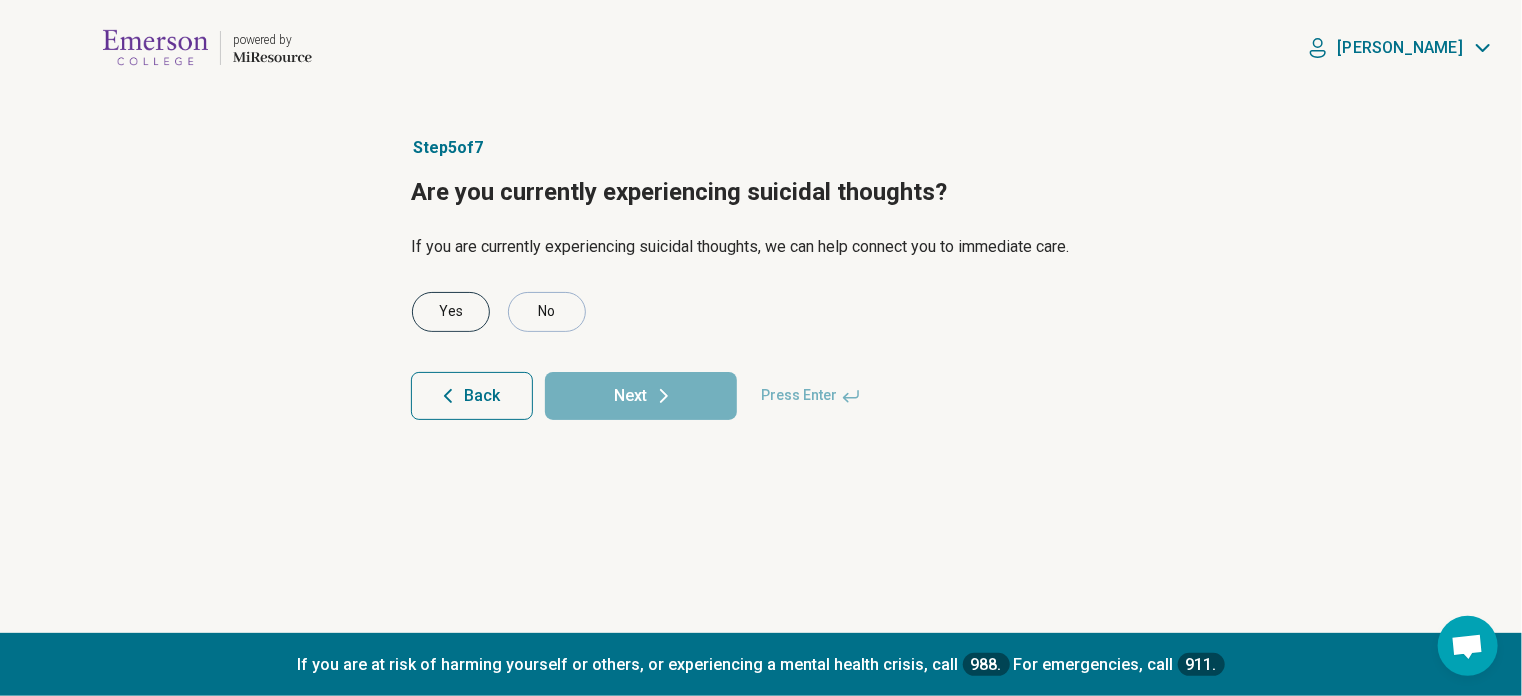 click on "Yes" at bounding box center [451, 312] 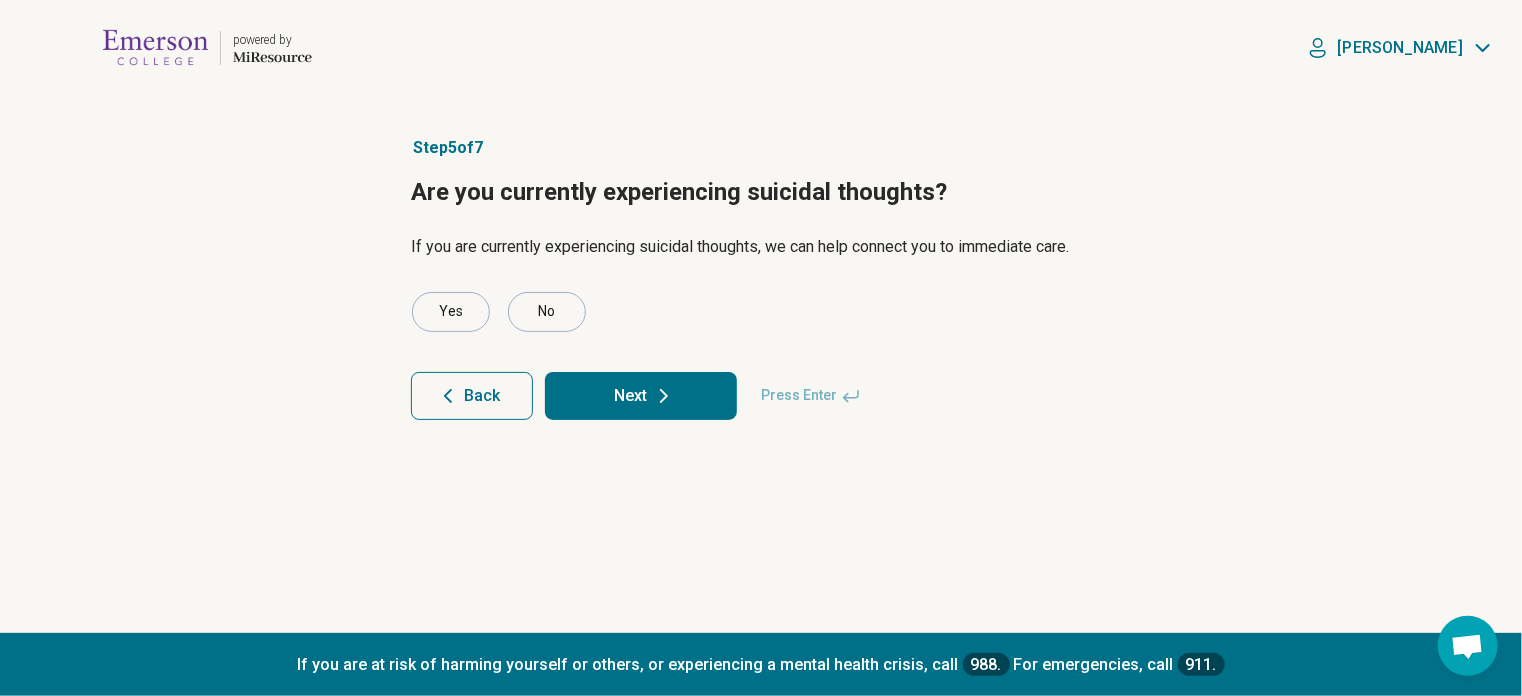 click on "Next" at bounding box center [641, 396] 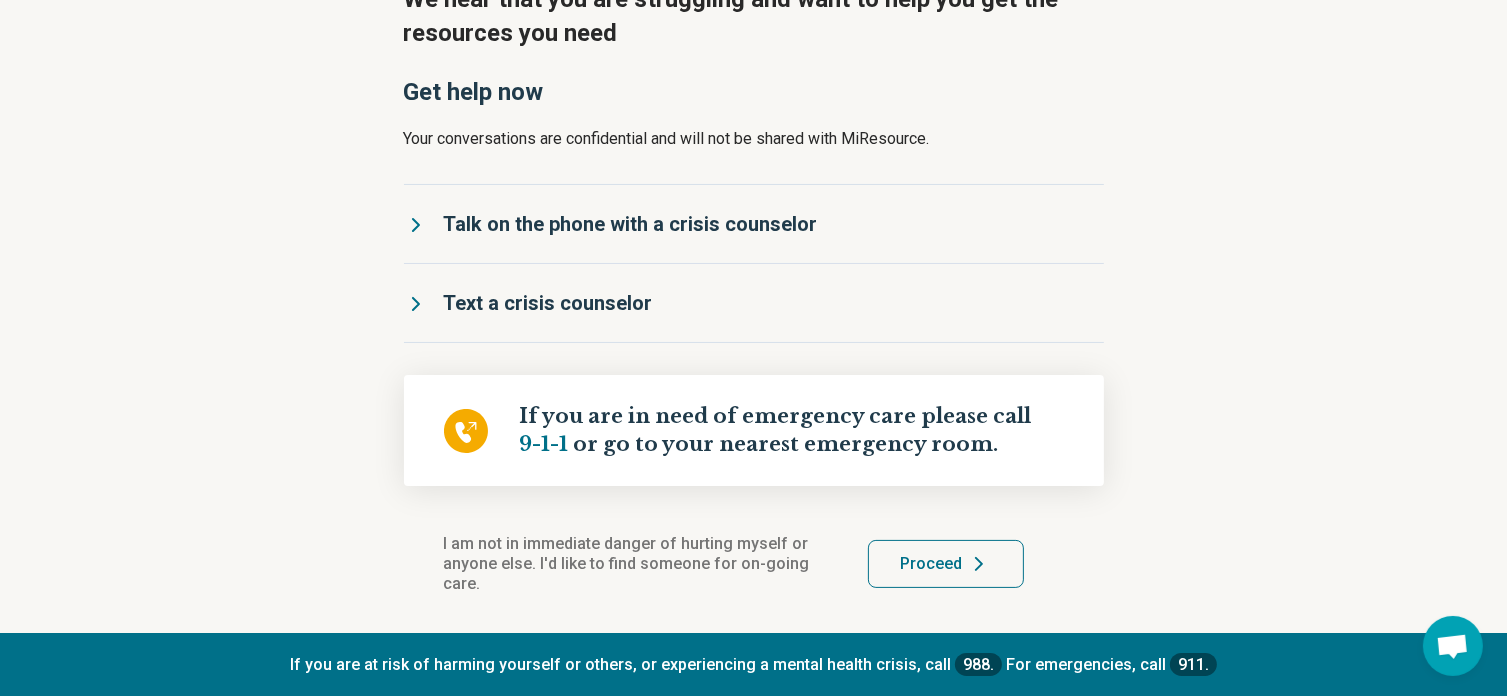 scroll, scrollTop: 0, scrollLeft: 0, axis: both 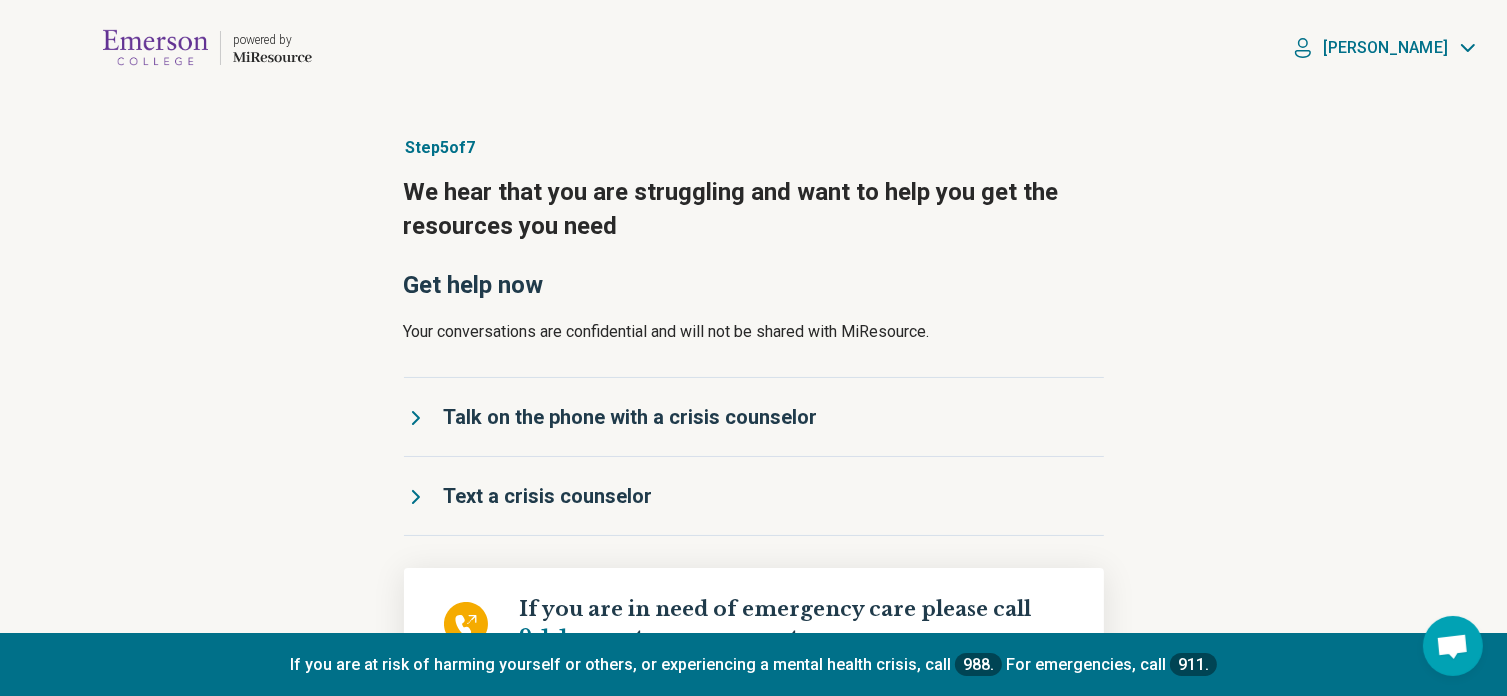 click at bounding box center [155, 48] 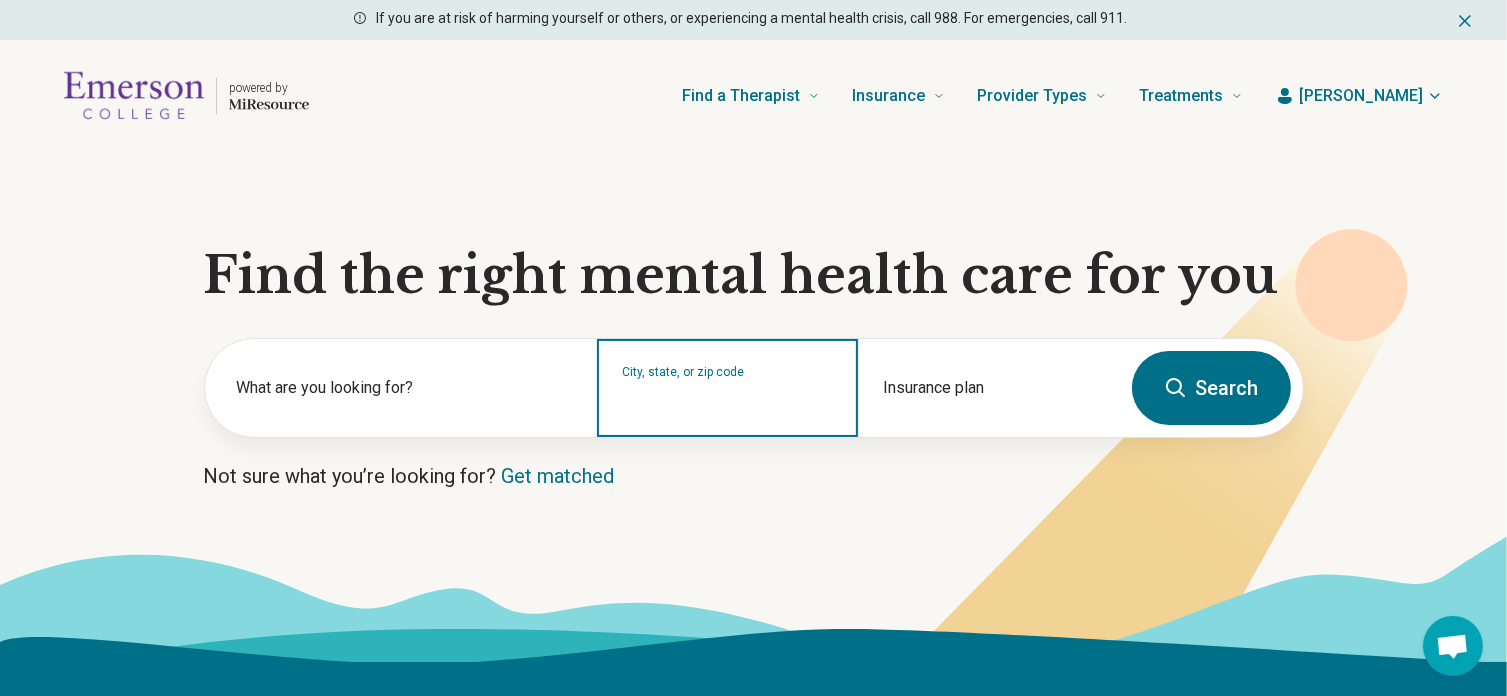 click on "City, state, or zip code" at bounding box center [728, 401] 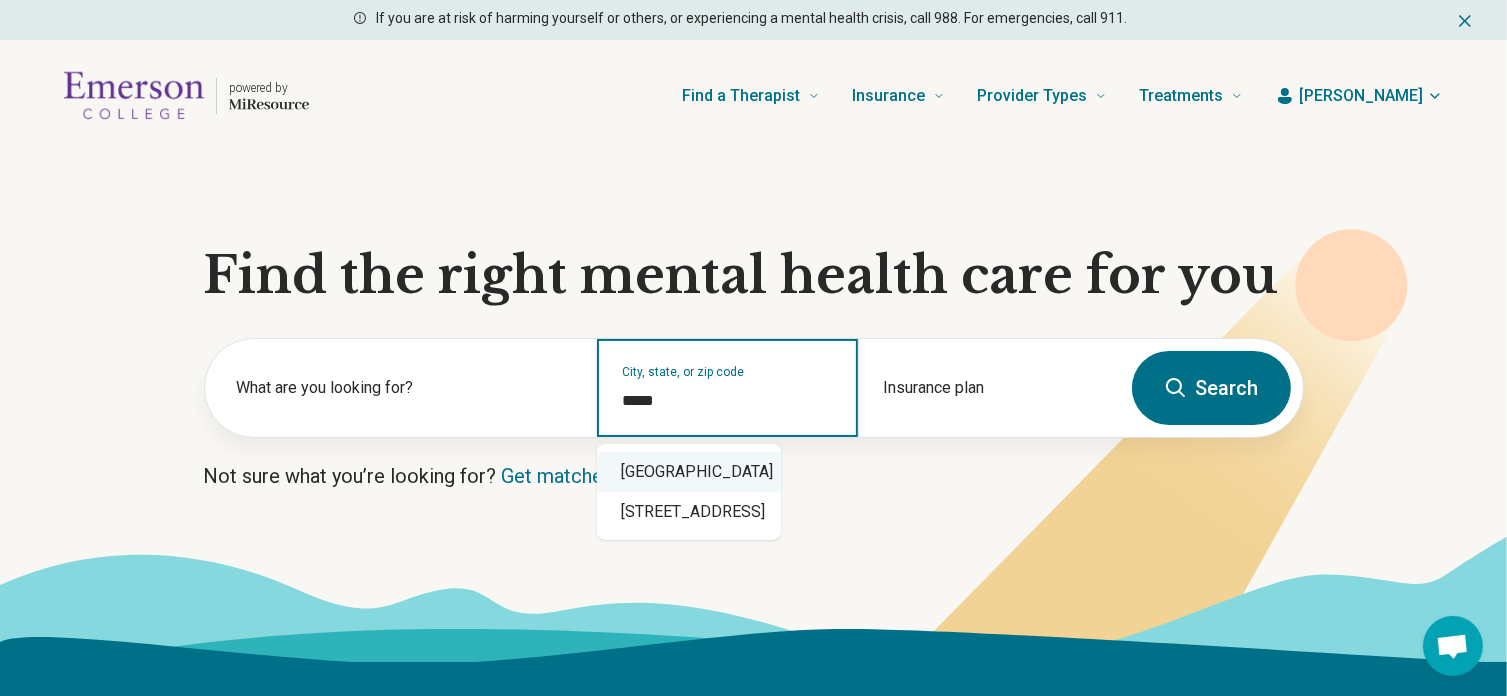 click on "Boston, MA 02116" at bounding box center [689, 472] 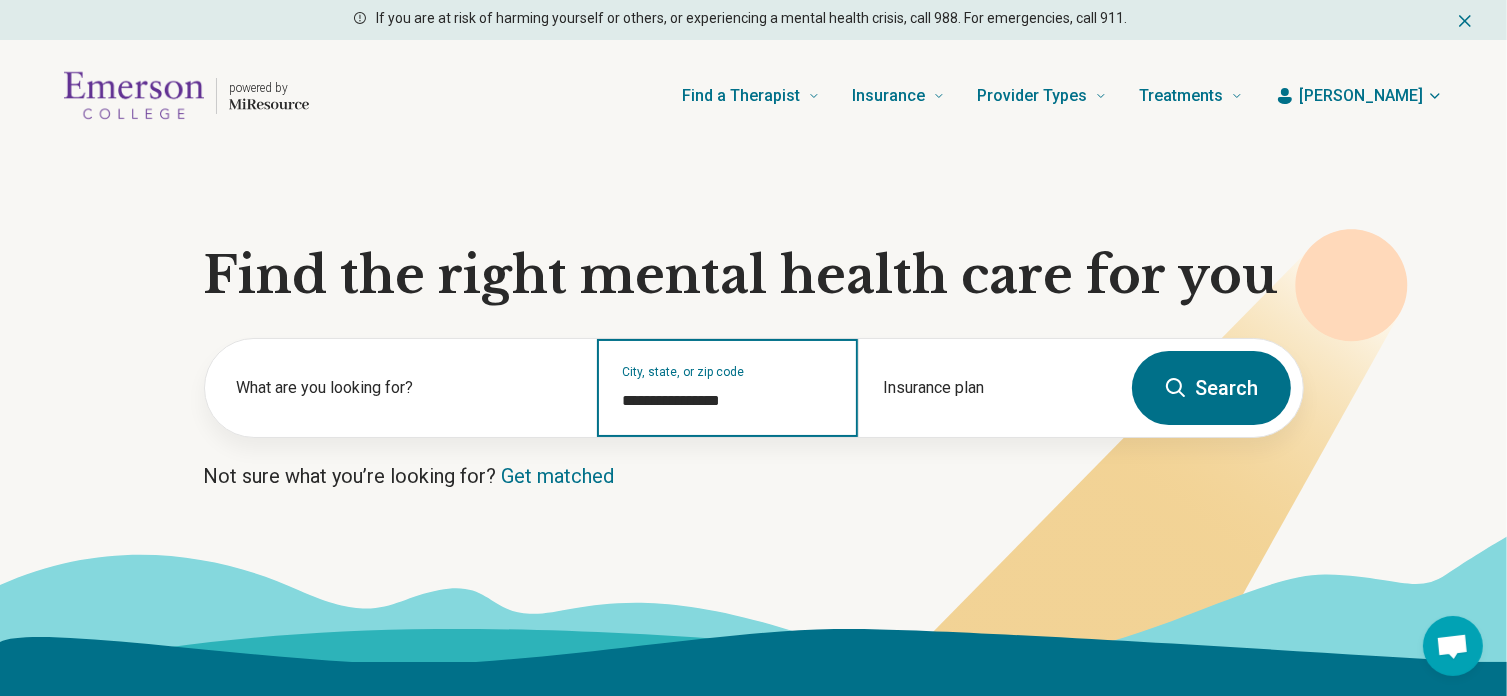 type on "**********" 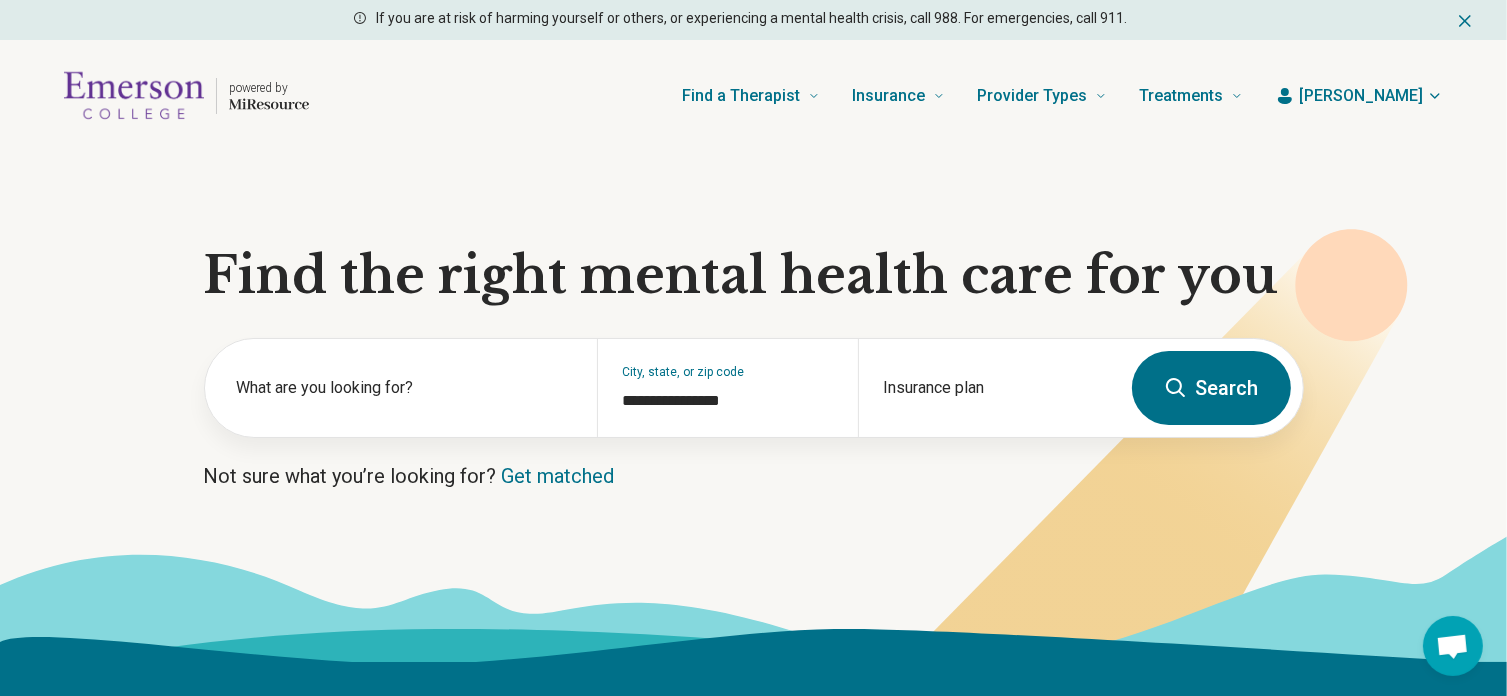 click on "Search" at bounding box center [1211, 388] 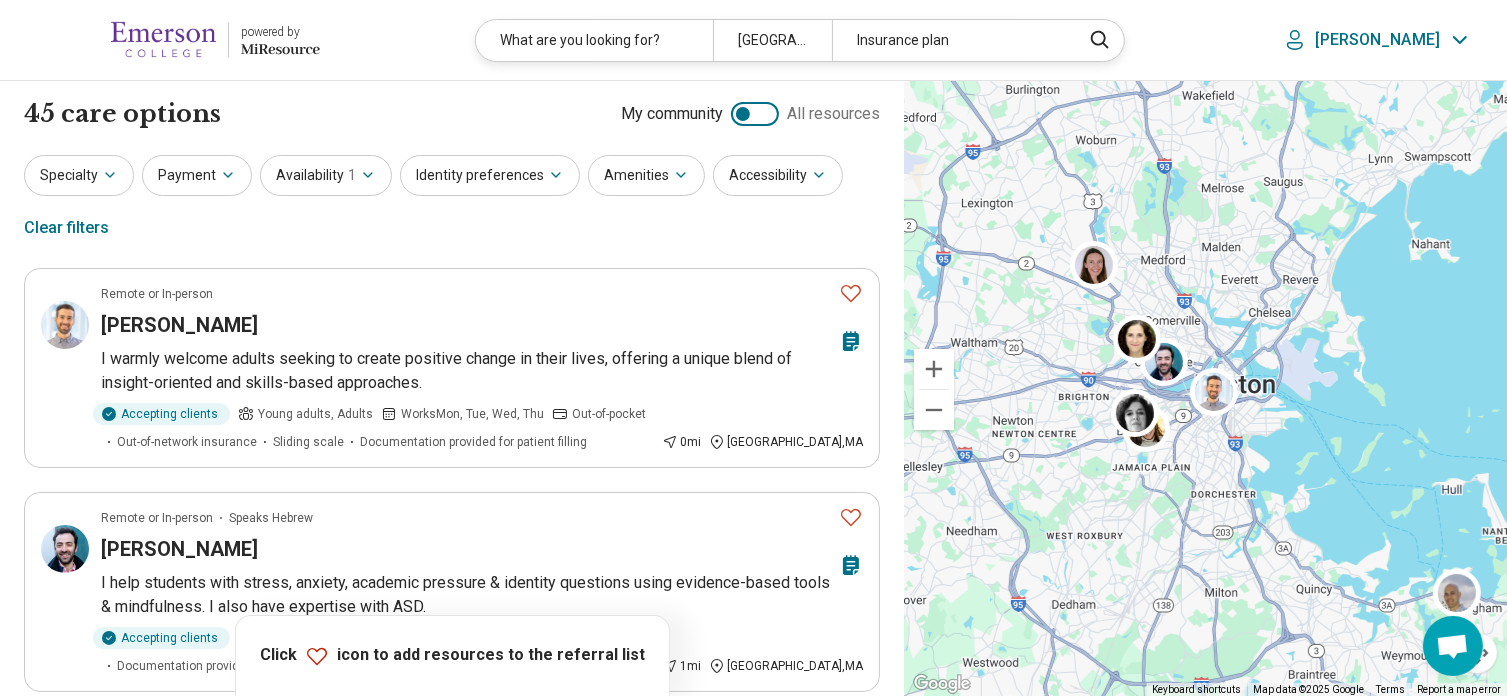 click on "Availability 1" at bounding box center (326, 175) 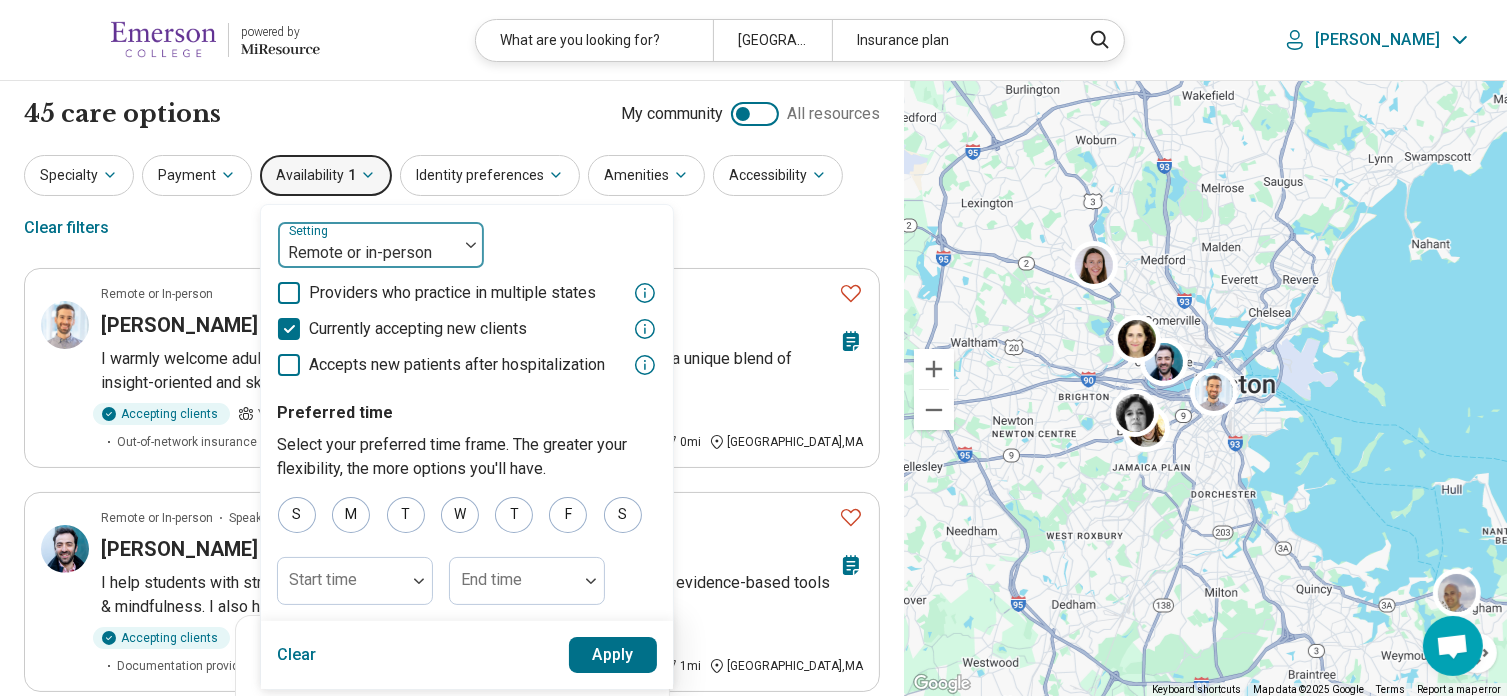 click at bounding box center (368, 253) 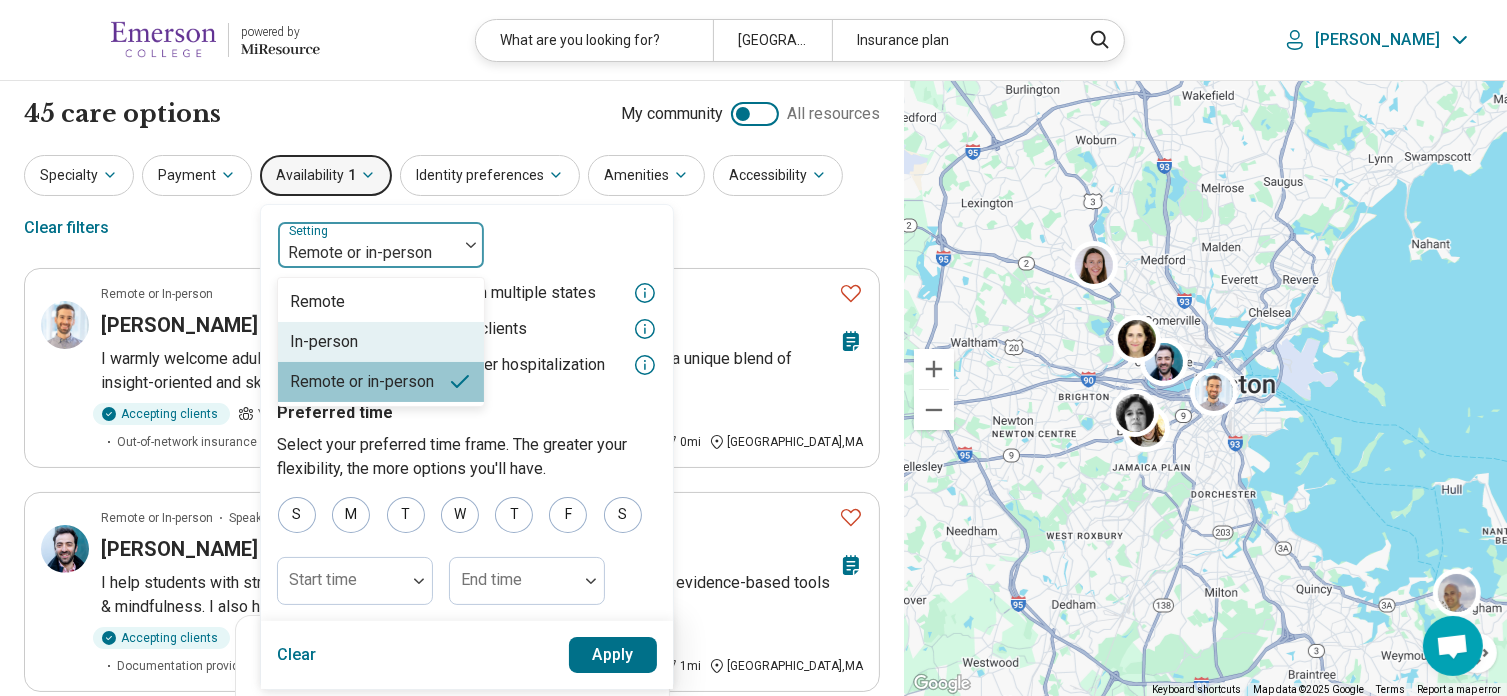 click on "In-person" at bounding box center [324, 342] 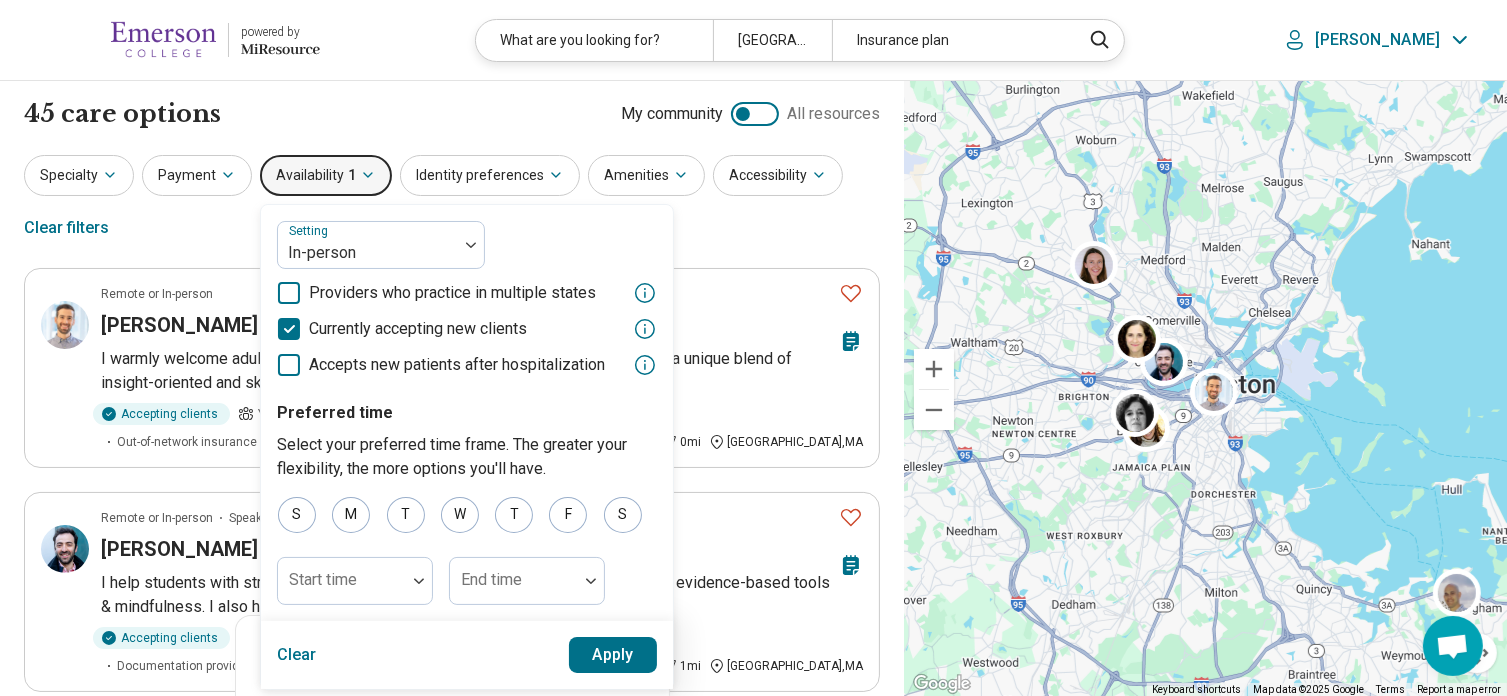 click on "Apply" at bounding box center [613, 655] 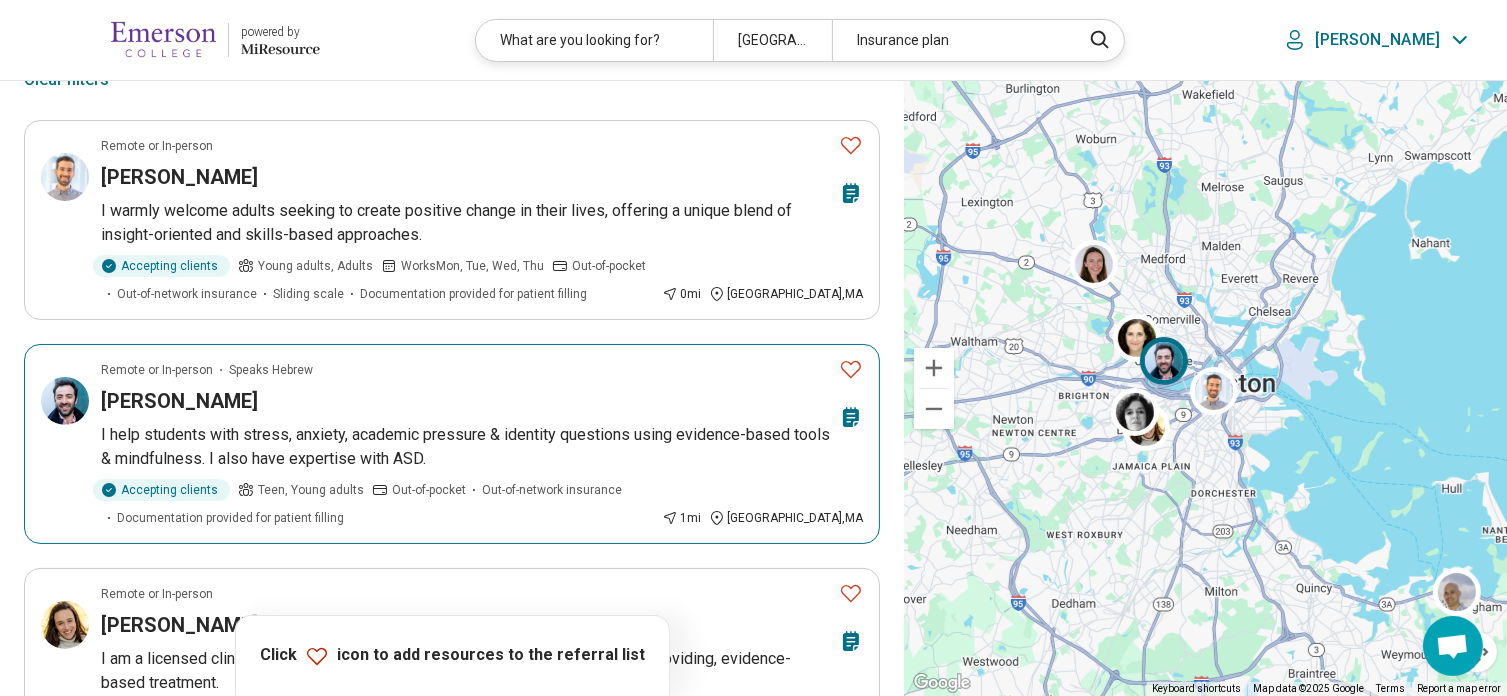 scroll, scrollTop: 0, scrollLeft: 0, axis: both 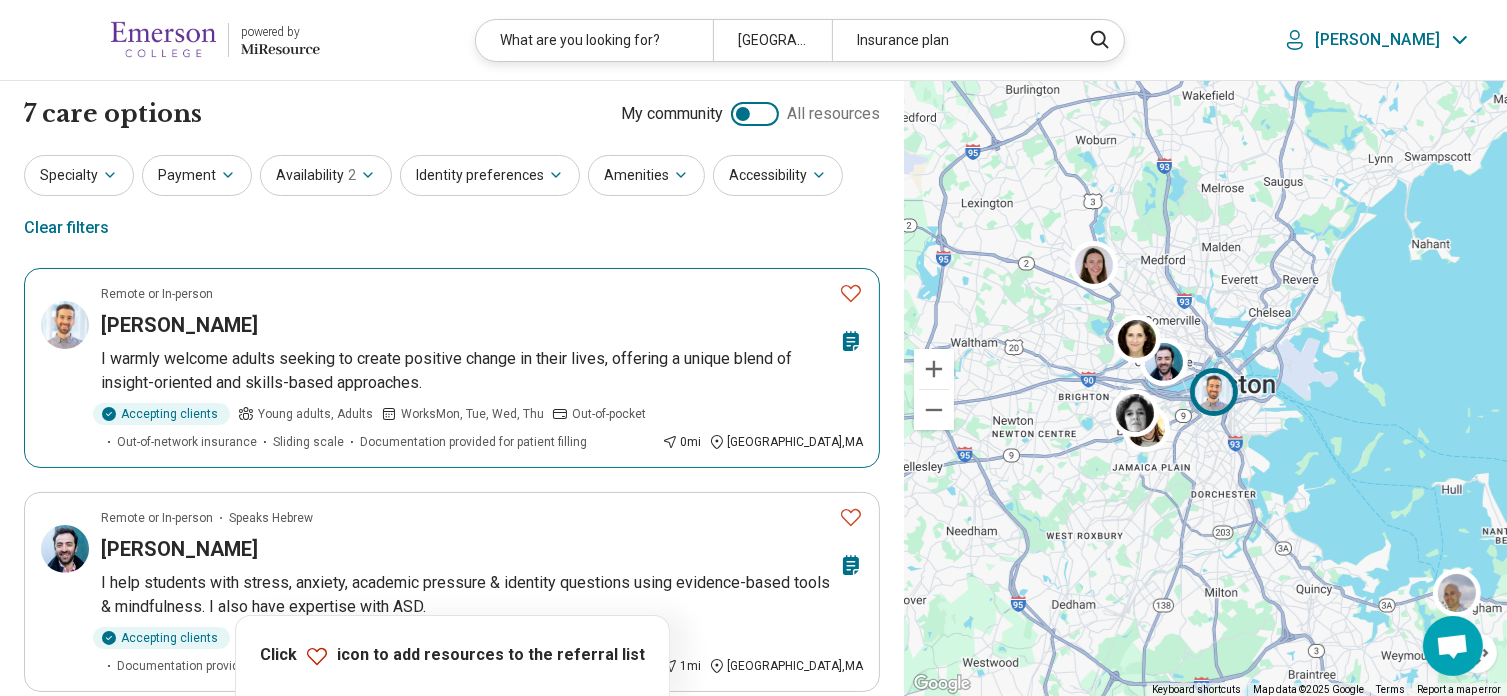 click on "I warmly welcome adults seeking to create positive change in their lives, offering a unique blend of insight-oriented and skills-based approaches." at bounding box center [482, 371] 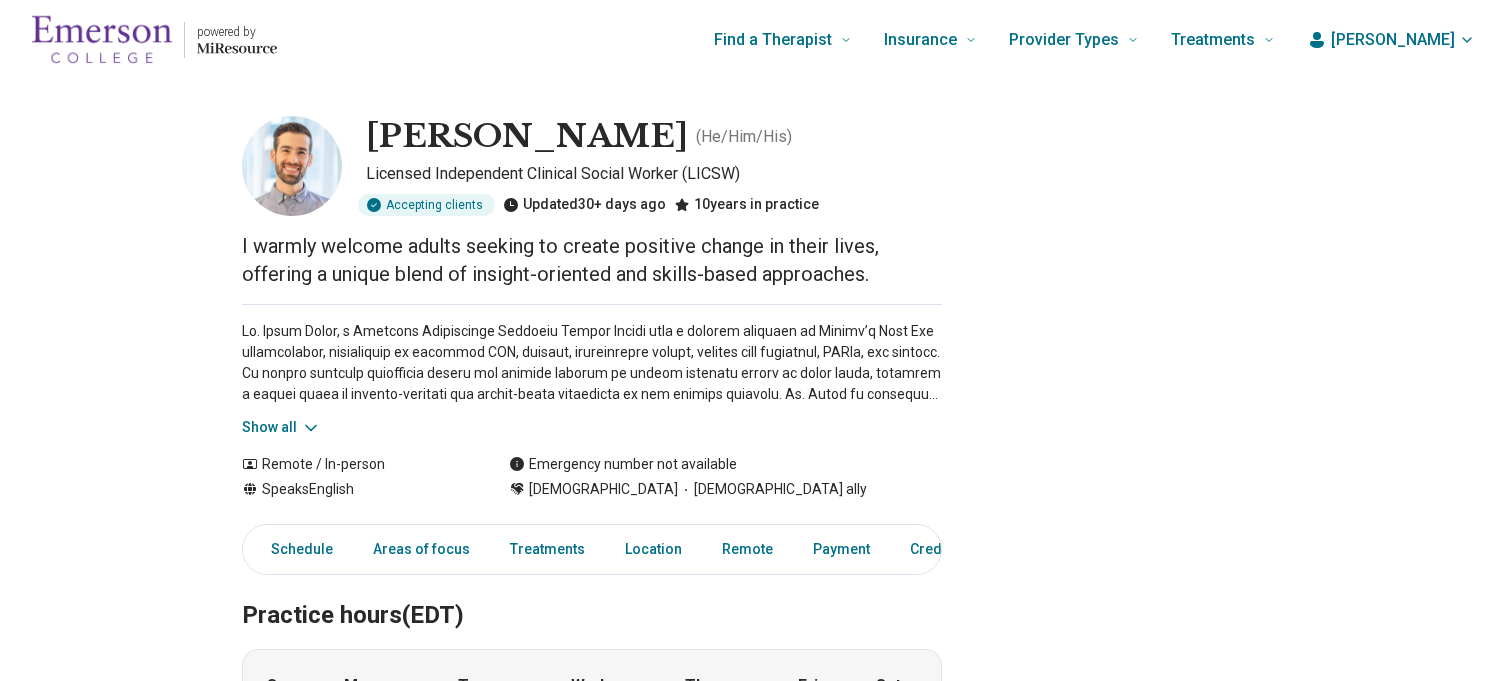 scroll, scrollTop: 0, scrollLeft: 0, axis: both 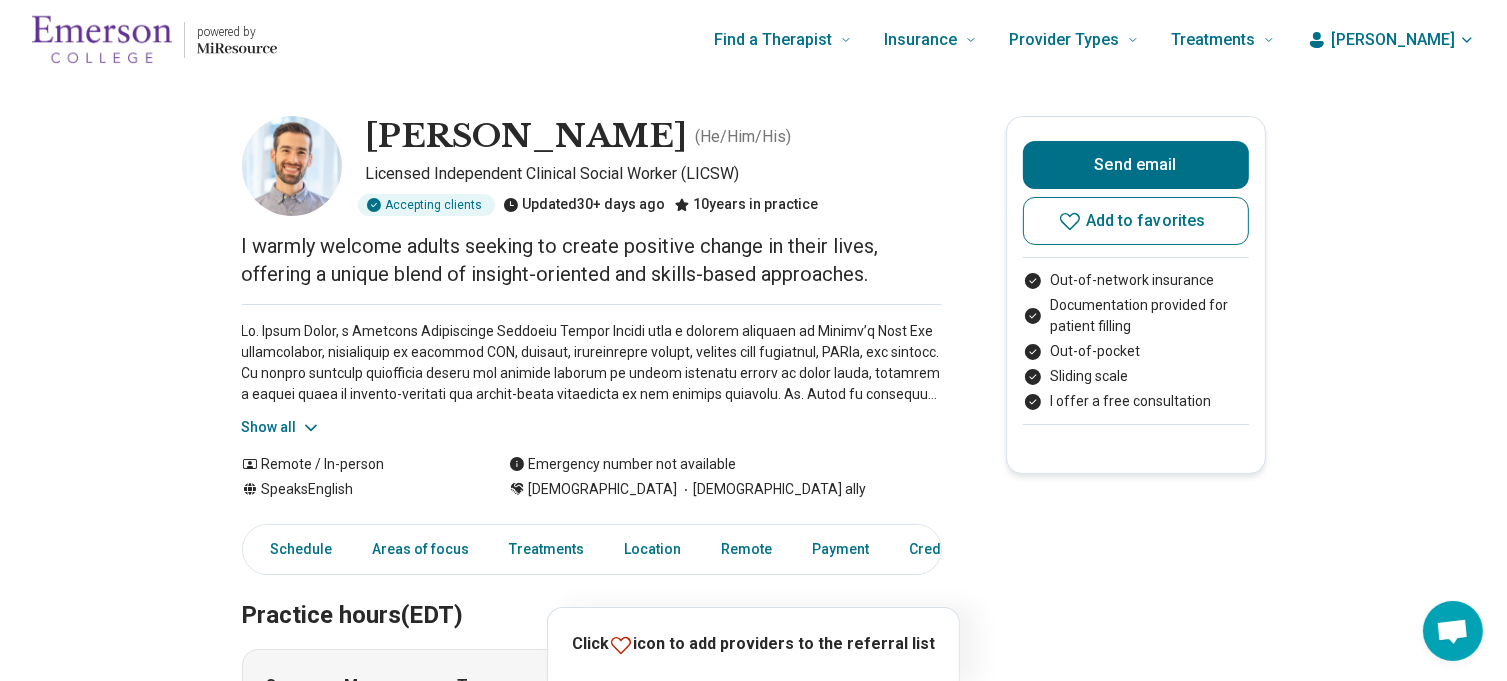 click 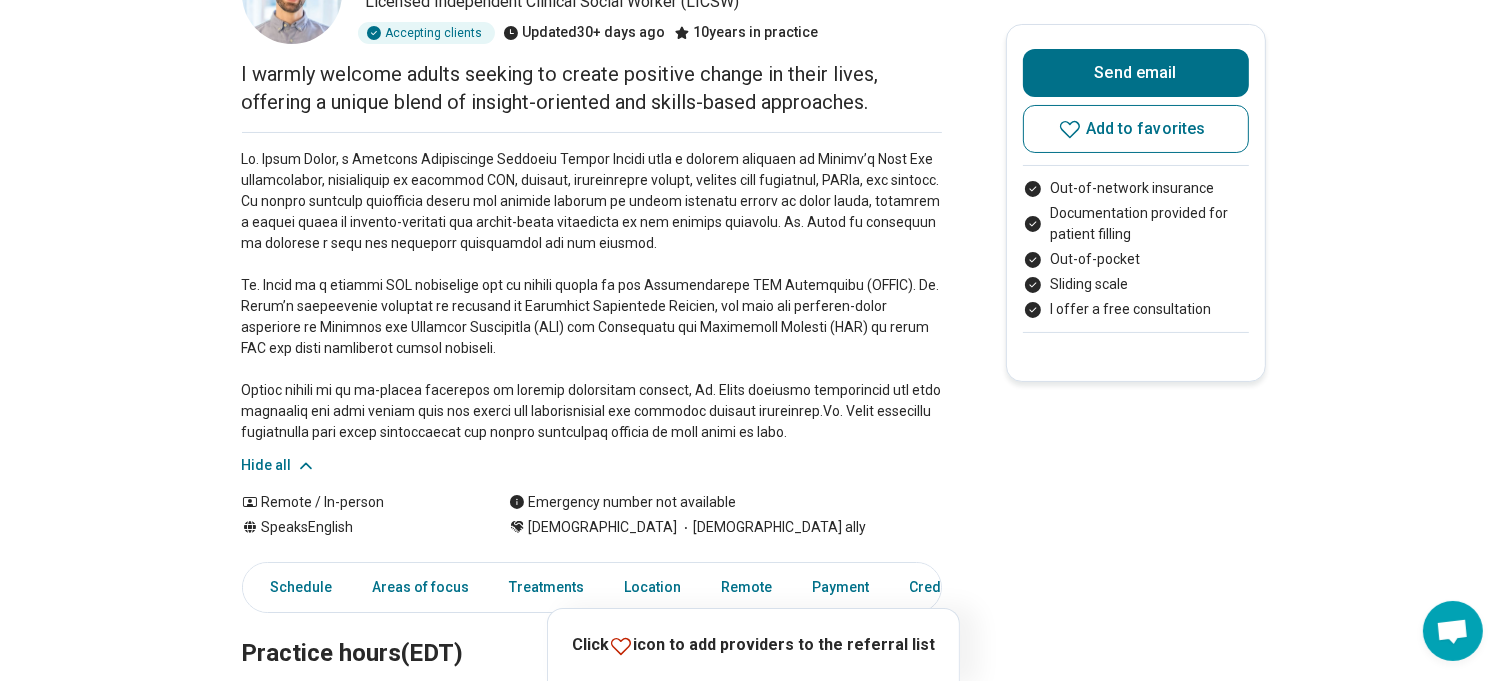 scroll, scrollTop: 0, scrollLeft: 0, axis: both 